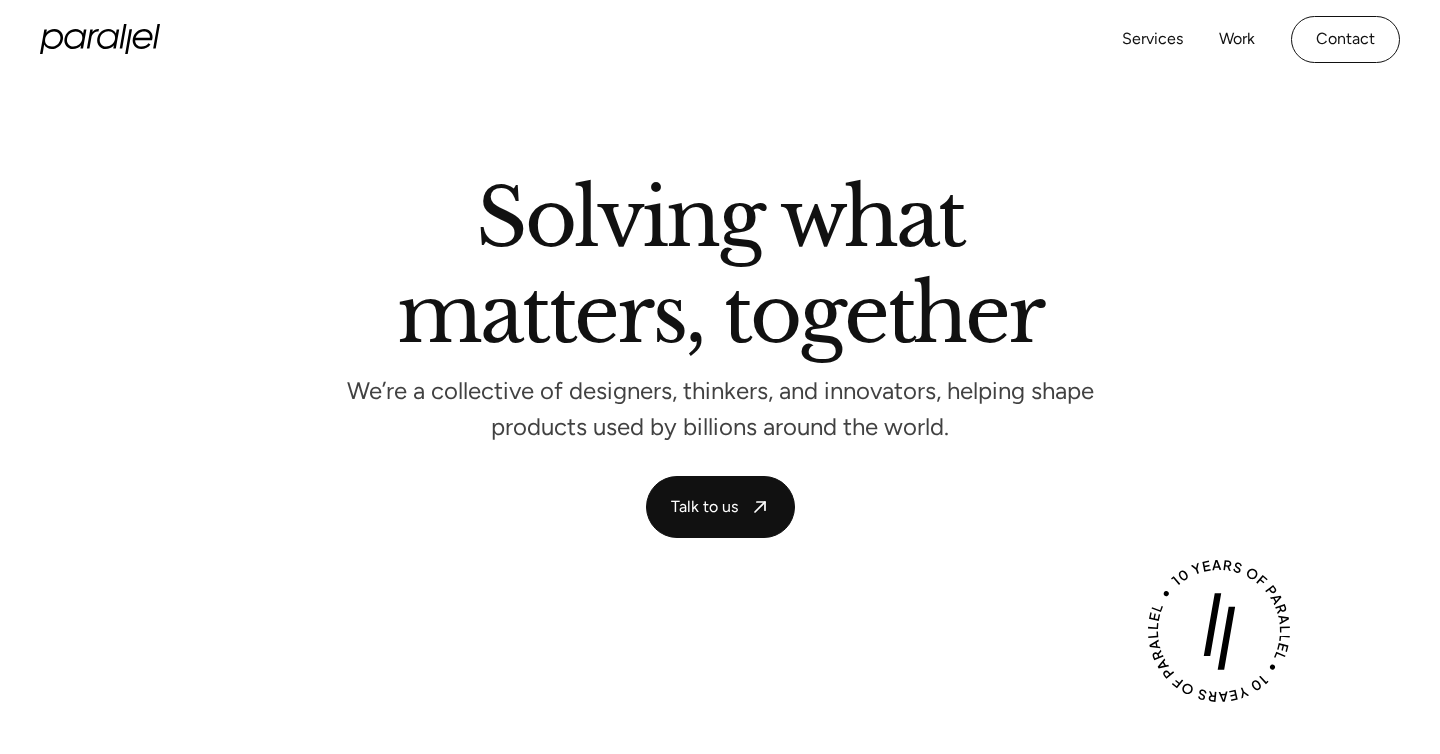 scroll, scrollTop: 0, scrollLeft: 0, axis: both 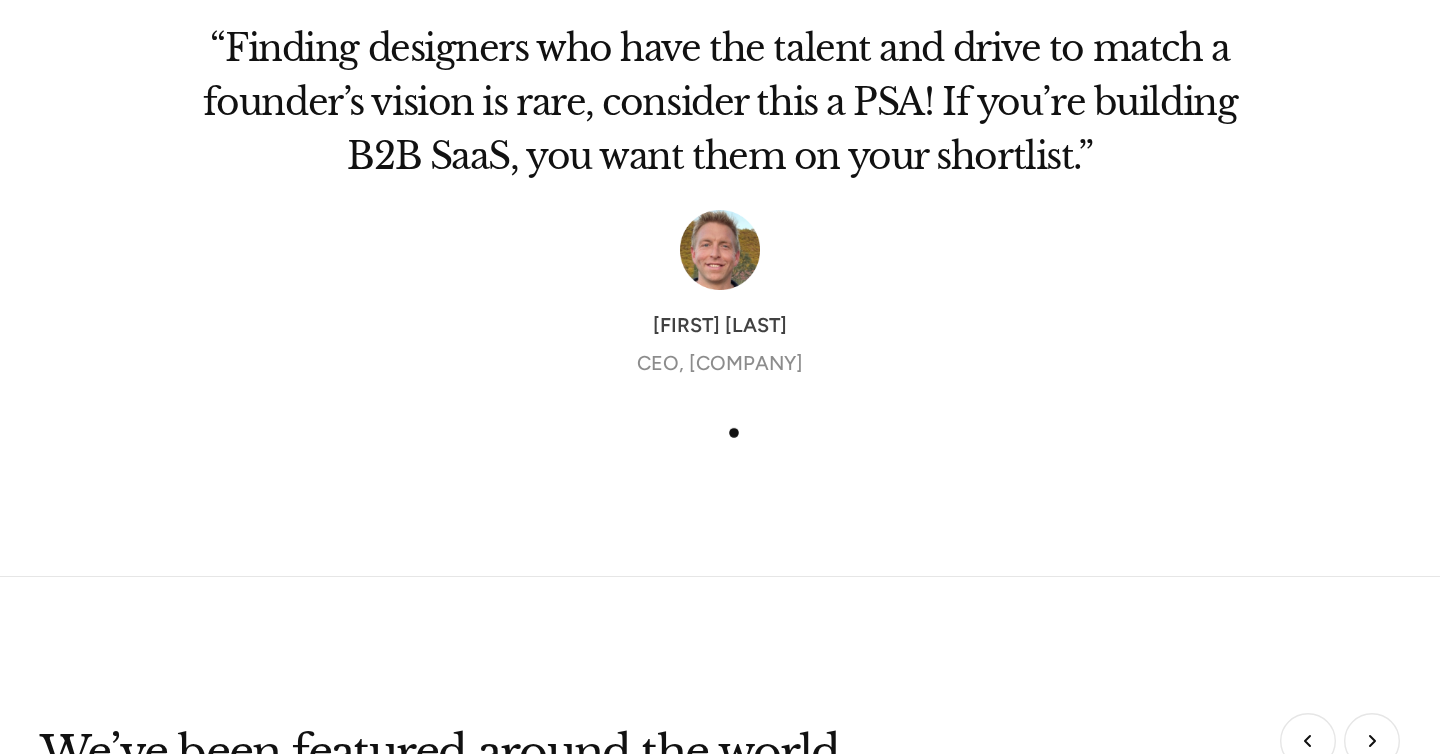 click on "Parallel's was excellent in helping us bring our vision to life. The quick iterations done in parallel with user testing let us try a lot of things in order to get to our beta. We're so grateful for their team. Vicki Powell Co-Founder & CEO, Lume Health “Finding designers who have the talent and drive to match a founder’s vision is rare, consider this a PSA! If you’re building B2B SaaS, you want them on your shortlist.” Ryan Wenger CEO, Inhouse “Parallel's design sprints allowed us to involve and engage all stakeholders in the project - even those with no product or design background, which was a big plus for us” Emilien Coquard CEO & Co-Founder, The Scalers “Parallel made it a point to understand the product and the impact they have or should have. They worked patiently with our in-house teams of Product, Design and Engineering, without the slightest hint of friction.” Anirban Majumdar Co-founder & Co-CEO, UrbanPiper Alexa-Maria Rathbone Barker CEO and Co-founder, TripAbrood Sreekandh B" at bounding box center (720, 254) 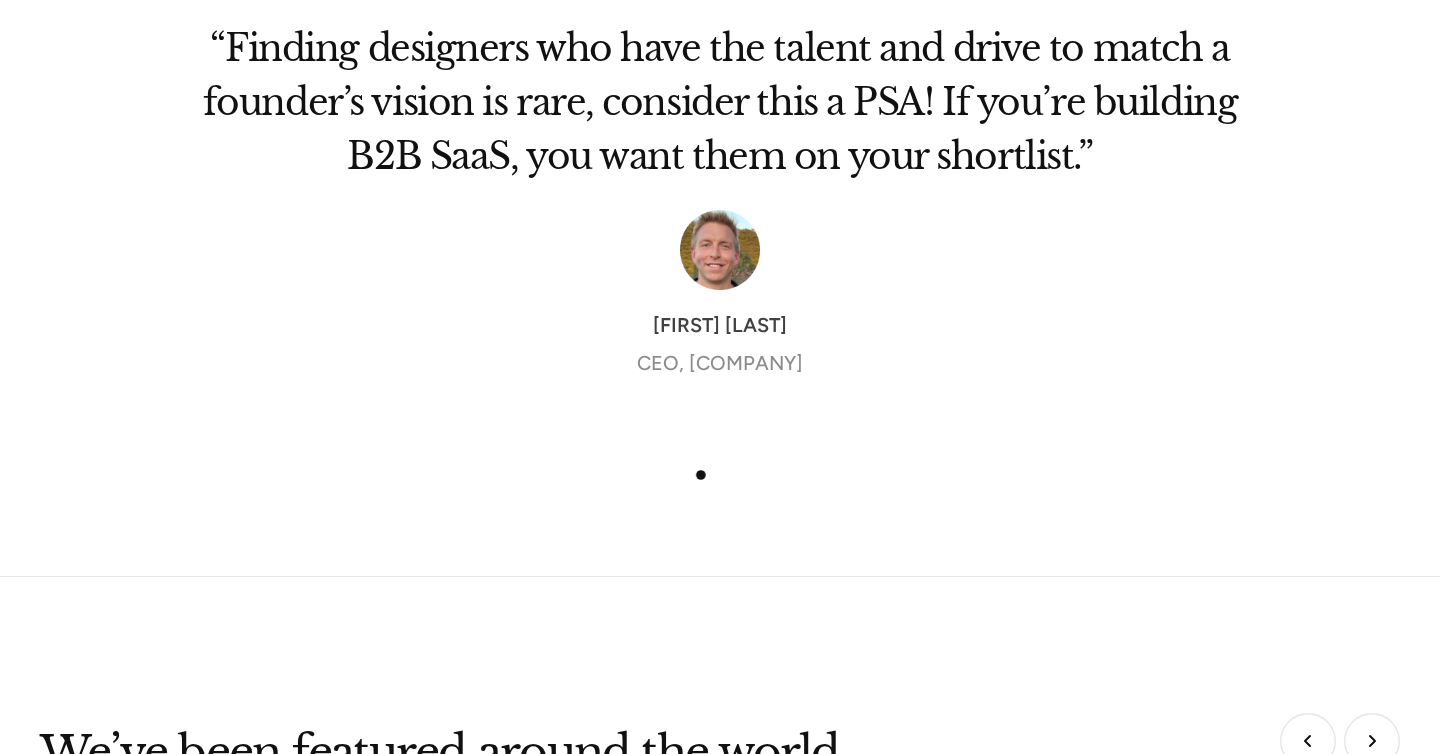 click on "Parallel's was excellent in helping us bring our vision to life. The quick iterations done in parallel with user testing let us try a lot of things in order to get to our beta. We're so grateful for their team. Vicki Powell Co-Founder & CEO, Lume Health “Finding designers who have the talent and drive to match a founder’s vision is rare, consider this a PSA! If you’re building B2B SaaS, you want them on your shortlist.” Ryan Wenger CEO, Inhouse “Parallel's design sprints allowed us to involve and engage all stakeholders in the project - even those with no product or design background, which was a big plus for us” Emilien Coquard CEO & Co-Founder, The Scalers “Parallel made it a point to understand the product and the impact they have or should have. They worked patiently with our in-house teams of Product, Design and Engineering, without the slightest hint of friction.” Anirban Majumdar Co-founder & Co-CEO, UrbanPiper Alexa-Maria Rathbone Barker CEO and Co-founder, TripAbrood Sreekandh B" at bounding box center [720, 254] 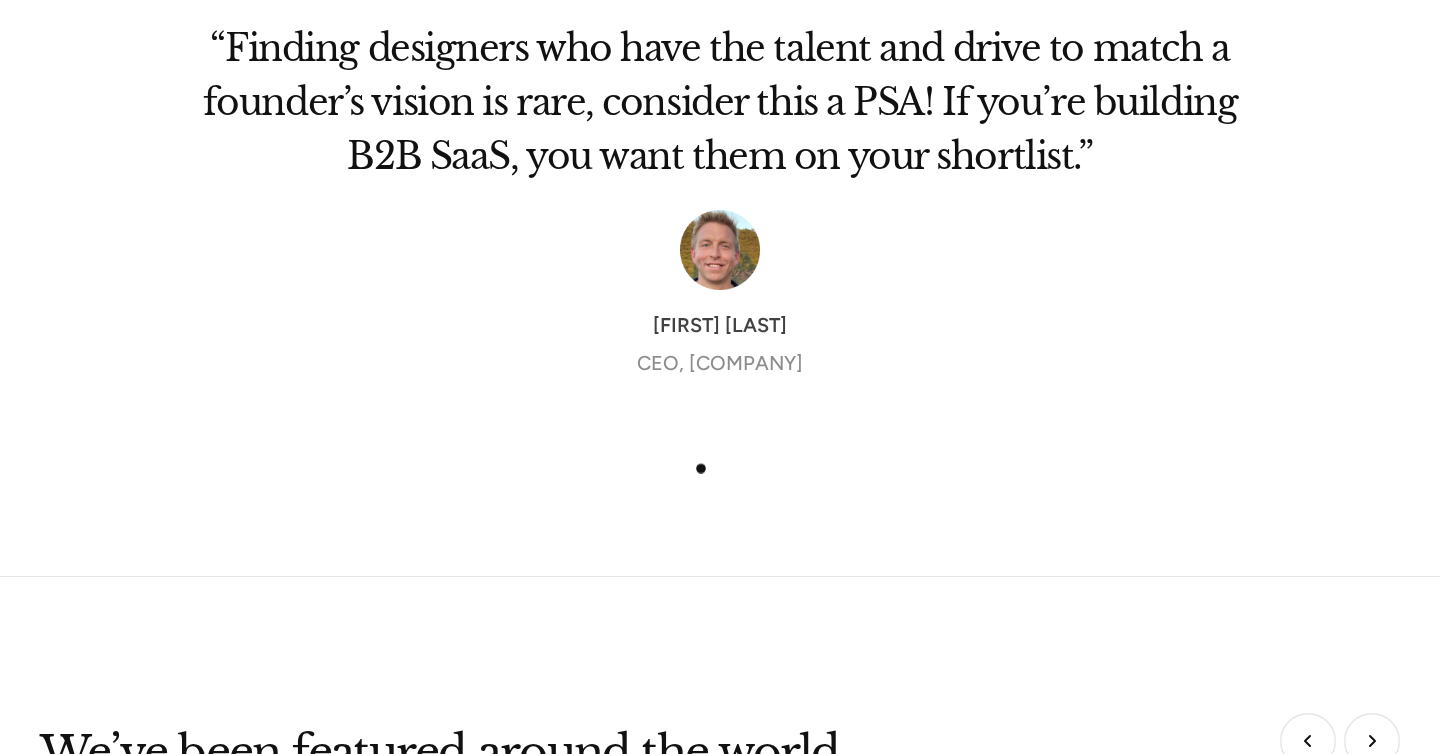 click on "“Finding designers who have the talent and drive to match a founder’s vision is rare, consider this a PSA! If you’re building B2B SaaS, you want them on your shortlist.” Ryan Wenger CEO, Inhouse" at bounding box center [720, 227] 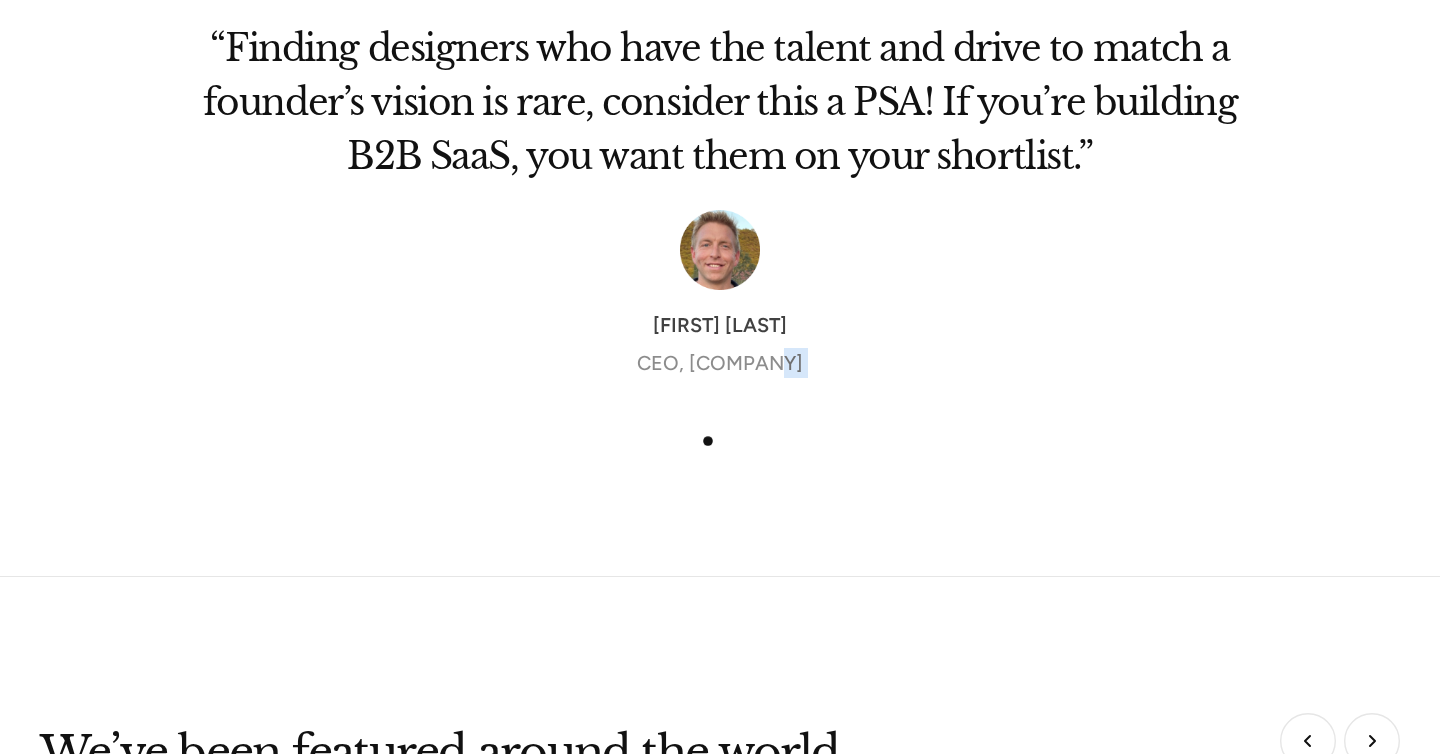 click on "“Finding designers who have the talent and drive to match a founder’s vision is rare, consider this a PSA! If you’re building B2B SaaS, you want them on your shortlist.” Ryan Wenger CEO, Inhouse" at bounding box center (720, 227) 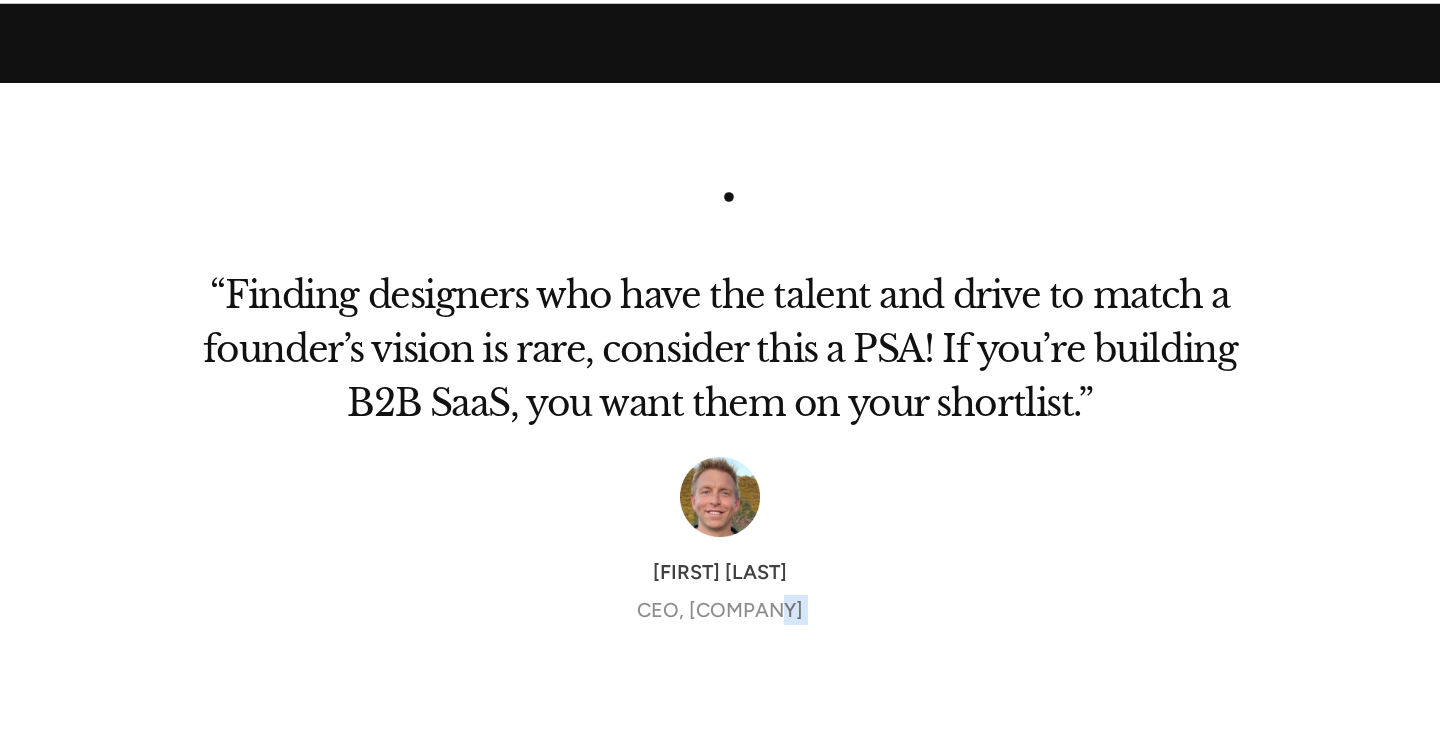 scroll, scrollTop: 6066, scrollLeft: 0, axis: vertical 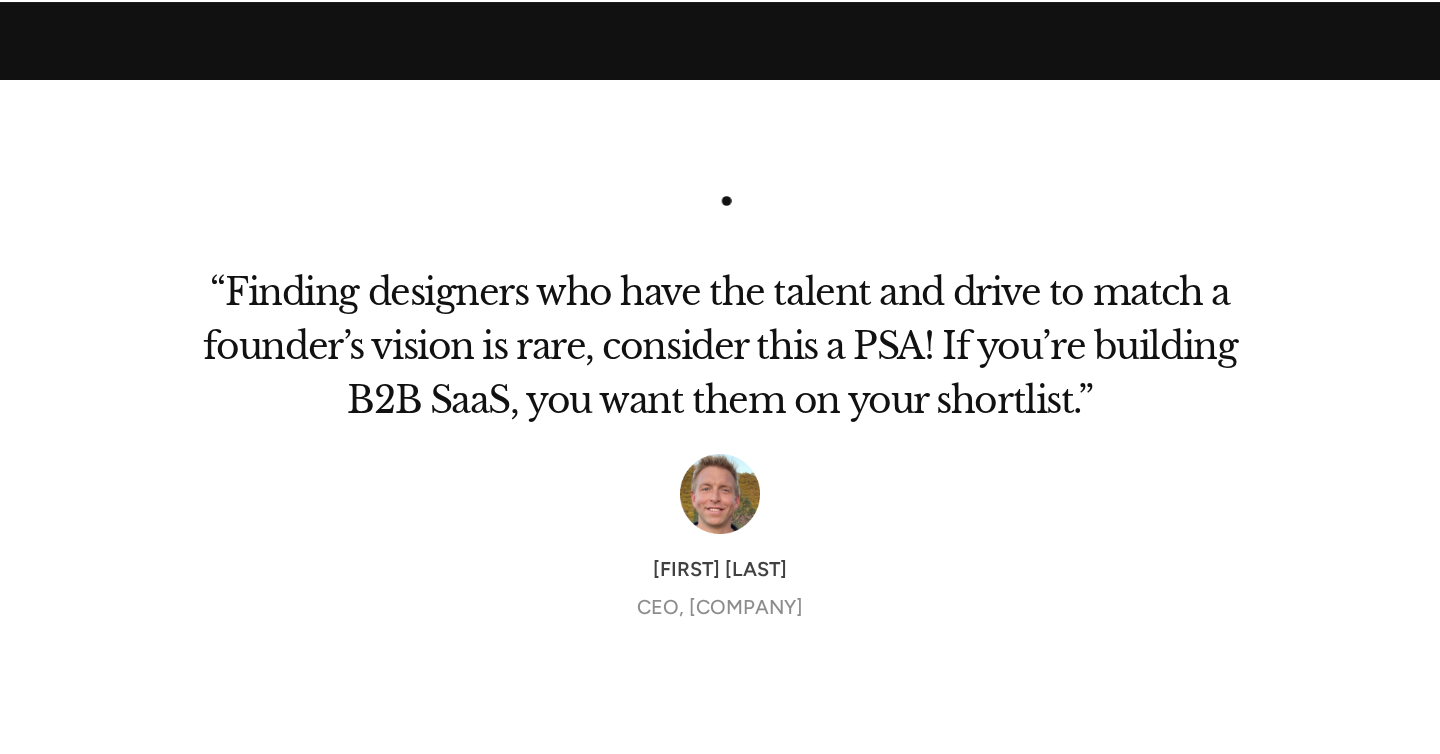 click on "Parallel's was excellent in helping us bring our vision to life. The quick iterations done in parallel with user testing let us try a lot of things in order to get to our beta. We're so grateful for their team. Vicki Powell Co-Founder & CEO, Lume Health “Finding designers who have the talent and drive to match a founder’s vision is rare, consider this a PSA! If you’re building B2B SaaS, you want them on your shortlist.” Ryan Wenger CEO, Inhouse “Parallel's design sprints allowed us to involve and engage all stakeholders in the project - even those with no product or design background, which was a big plus for us” Emilien Coquard CEO & Co-Founder, The Scalers “Parallel made it a point to understand the product and the impact they have or should have. They worked patiently with our in-house teams of Product, Design and Engineering, without the slightest hint of friction.” Anirban Majumdar Co-founder & Co-CEO, UrbanPiper Alexa-Maria Rathbone Barker CEO and Co-founder, TripAbrood Sreekandh B" at bounding box center (720, 450) 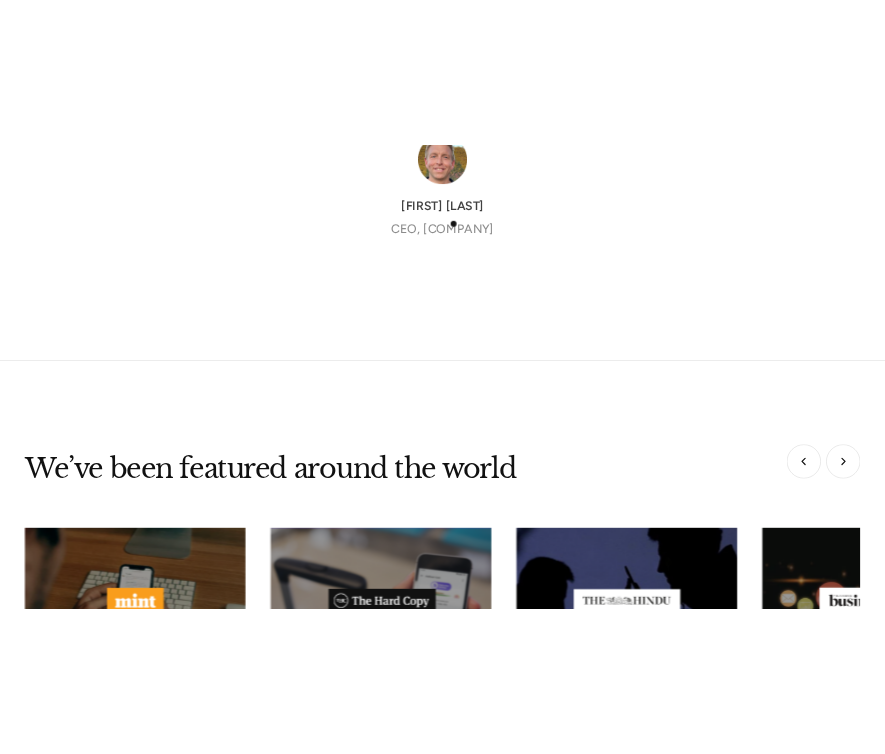 scroll, scrollTop: 6547, scrollLeft: 0, axis: vertical 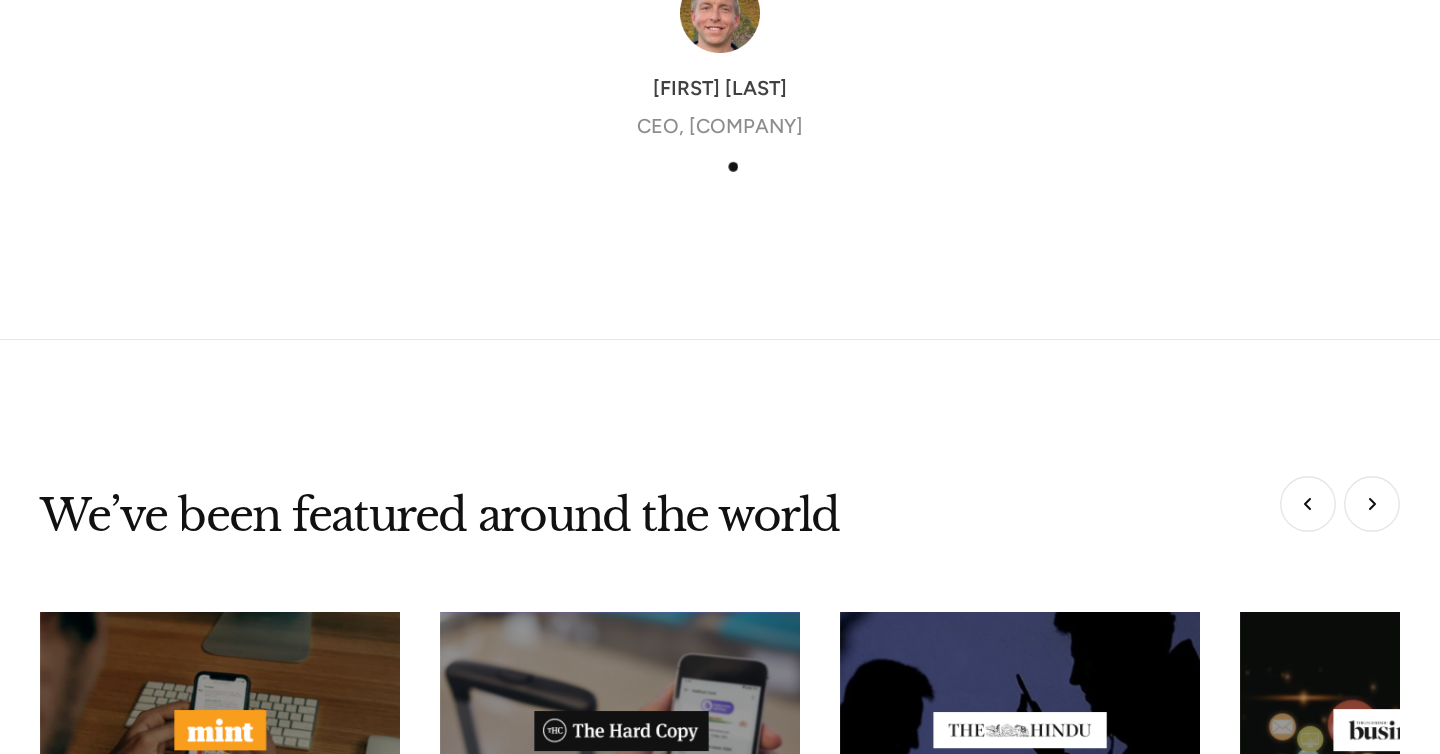 click on "“Finding designers who have the talent and drive to match a founder’s vision is rare, consider this a PSA! If you’re building B2B SaaS, you want them on your shortlist.” Ryan Wenger CEO, Inhouse" at bounding box center [720, -10] 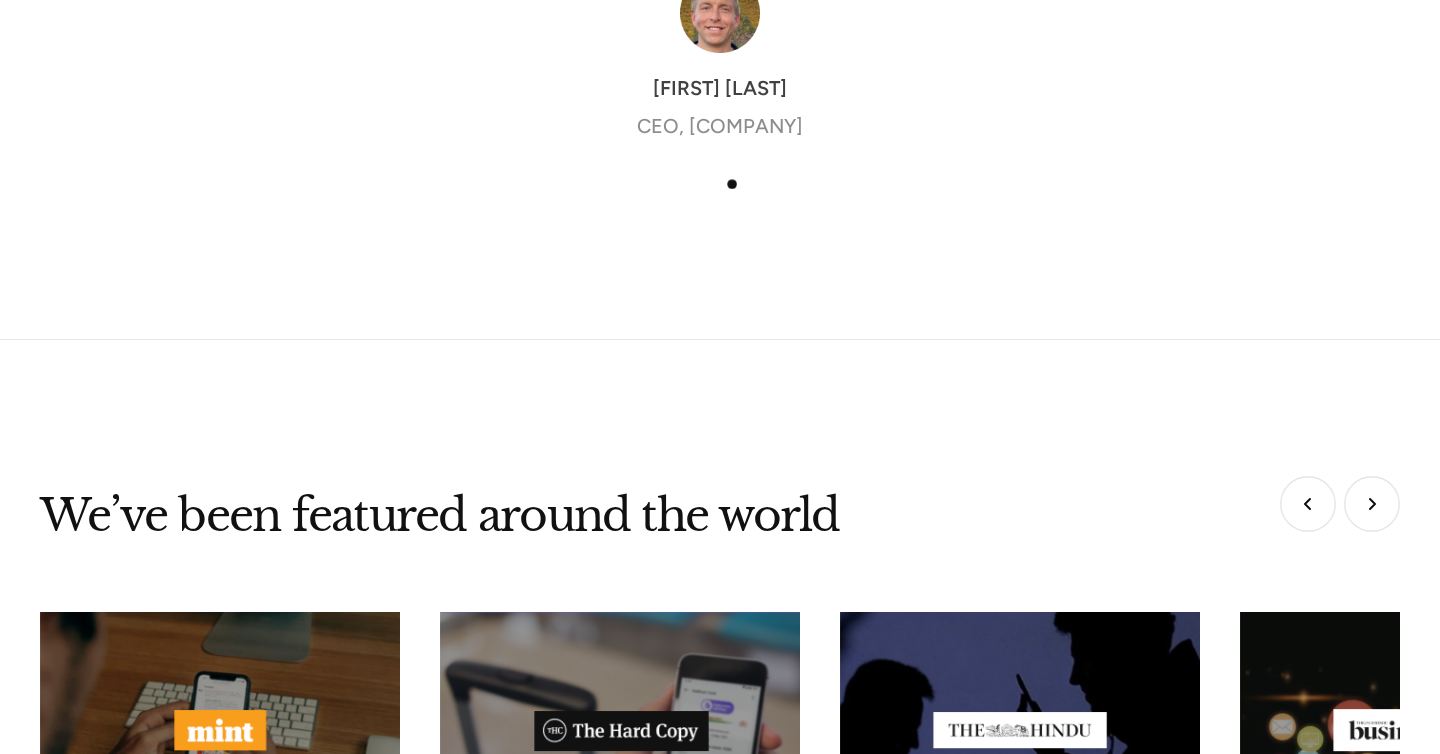 click on "“Finding designers who have the talent and drive to match a founder’s vision is rare, consider this a PSA! If you’re building B2B SaaS, you want them on your shortlist.” Ryan Wenger CEO, Inhouse" at bounding box center [720, -10] 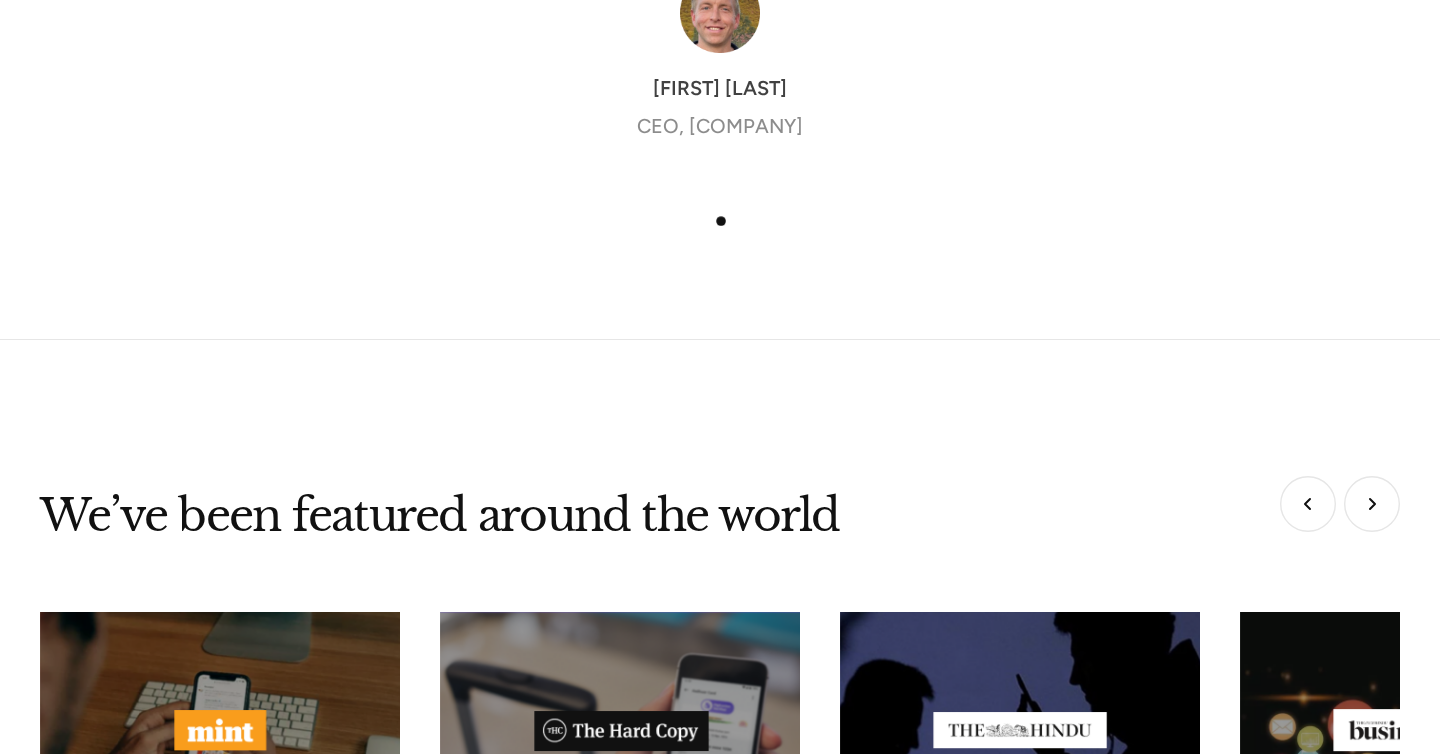 click on "Parallel's was excellent in helping us bring our vision to life. The quick iterations done in parallel with user testing let us try a lot of things in order to get to our beta. We're so grateful for their team. Vicki Powell Co-Founder & CEO, Lume Health “Finding designers who have the talent and drive to match a founder’s vision is rare, consider this a PSA! If you’re building B2B SaaS, you want them on your shortlist.” Ryan Wenger CEO, Inhouse “Parallel's design sprints allowed us to involve and engage all stakeholders in the project - even those with no product or design background, which was a big plus for us” Emilien Coquard CEO & Co-Founder, The Scalers “Parallel made it a point to understand the product and the impact they have or should have. They worked patiently with our in-house teams of Product, Design and Engineering, without the slightest hint of friction.” Anirban Majumdar Co-founder & Co-CEO, UrbanPiper Alexa-Maria Rathbone Barker CEO and Co-founder, TripAbrood Sreekandh B" at bounding box center (720, 17) 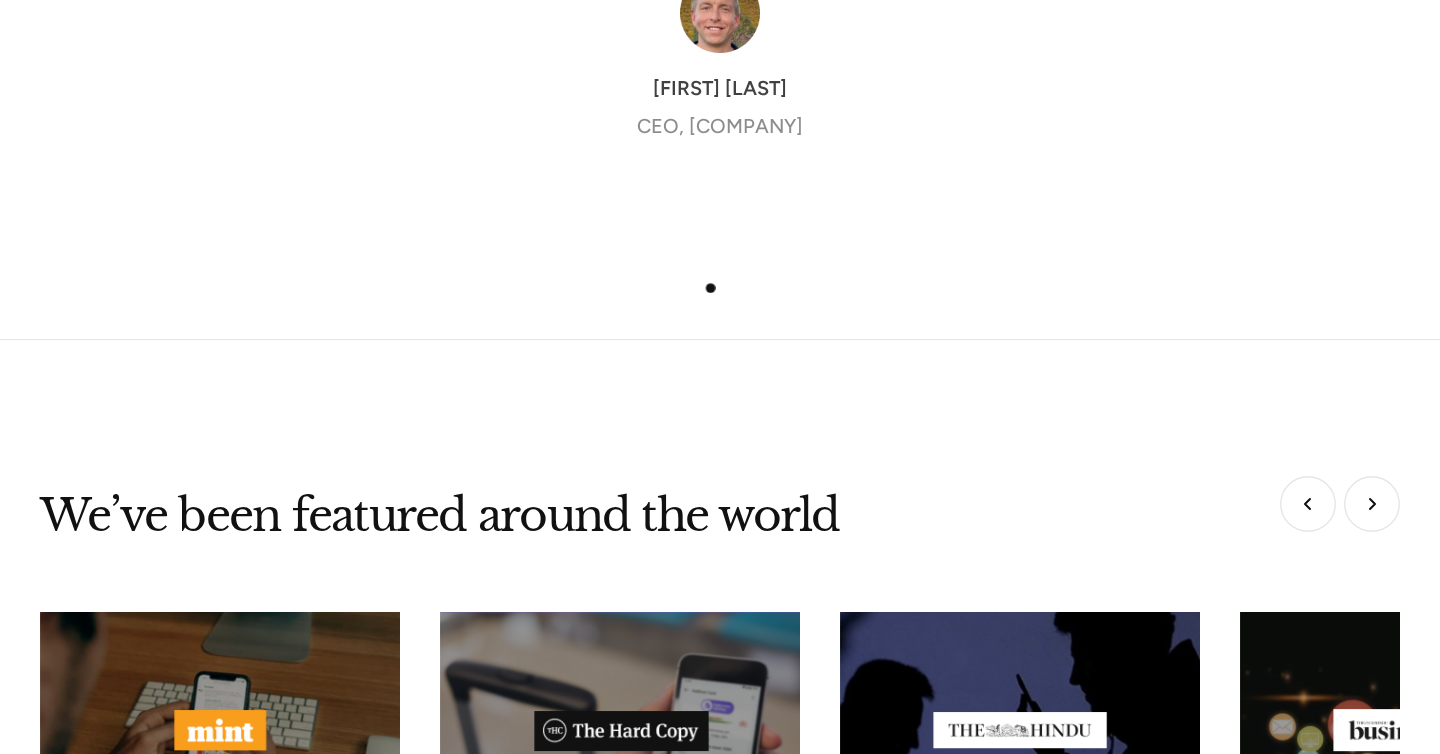 click on "Parallel's was excellent in helping us bring our vision to life. The quick iterations done in parallel with user testing let us try a lot of things in order to get to our beta. We're so grateful for their team. Vicki Powell Co-Founder & CEO, Lume Health “Finding designers who have the talent and drive to match a founder’s vision is rare, consider this a PSA! If you’re building B2B SaaS, you want them on your shortlist.” Ryan Wenger CEO, Inhouse “Parallel's design sprints allowed us to involve and engage all stakeholders in the project - even those with no product or design background, which was a big plus for us” Emilien Coquard CEO & Co-Founder, The Scalers “Parallel made it a point to understand the product and the impact they have or should have. They worked patiently with our in-house teams of Product, Design and Engineering, without the slightest hint of friction.” Anirban Majumdar Co-founder & Co-CEO, UrbanPiper Alexa-Maria Rathbone Barker CEO and Co-founder, TripAbrood Sreekandh B" at bounding box center (720, 17) 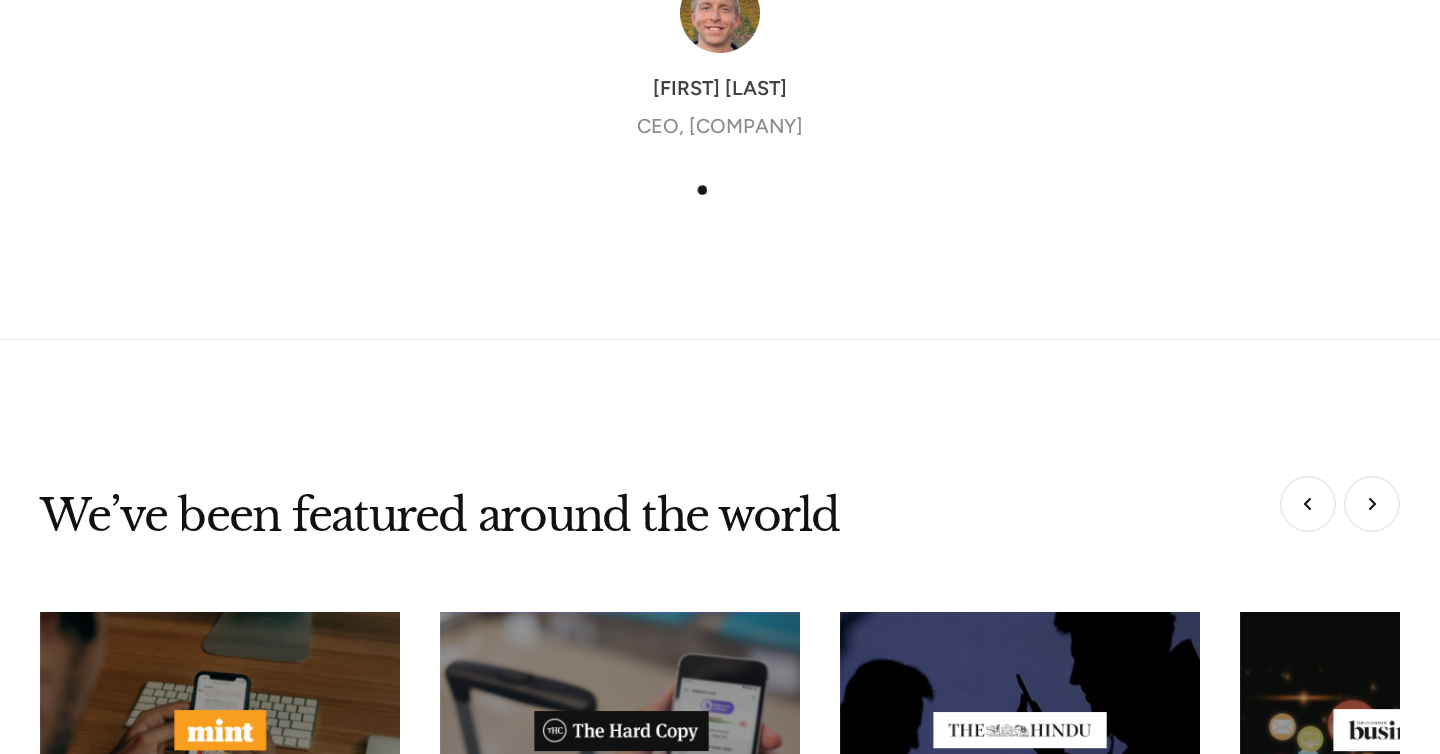click on "“Finding designers who have the talent and drive to match a founder’s vision is rare, consider this a PSA! If you’re building B2B SaaS, you want them on your shortlist.” Ryan Wenger CEO, Inhouse" at bounding box center (720, -10) 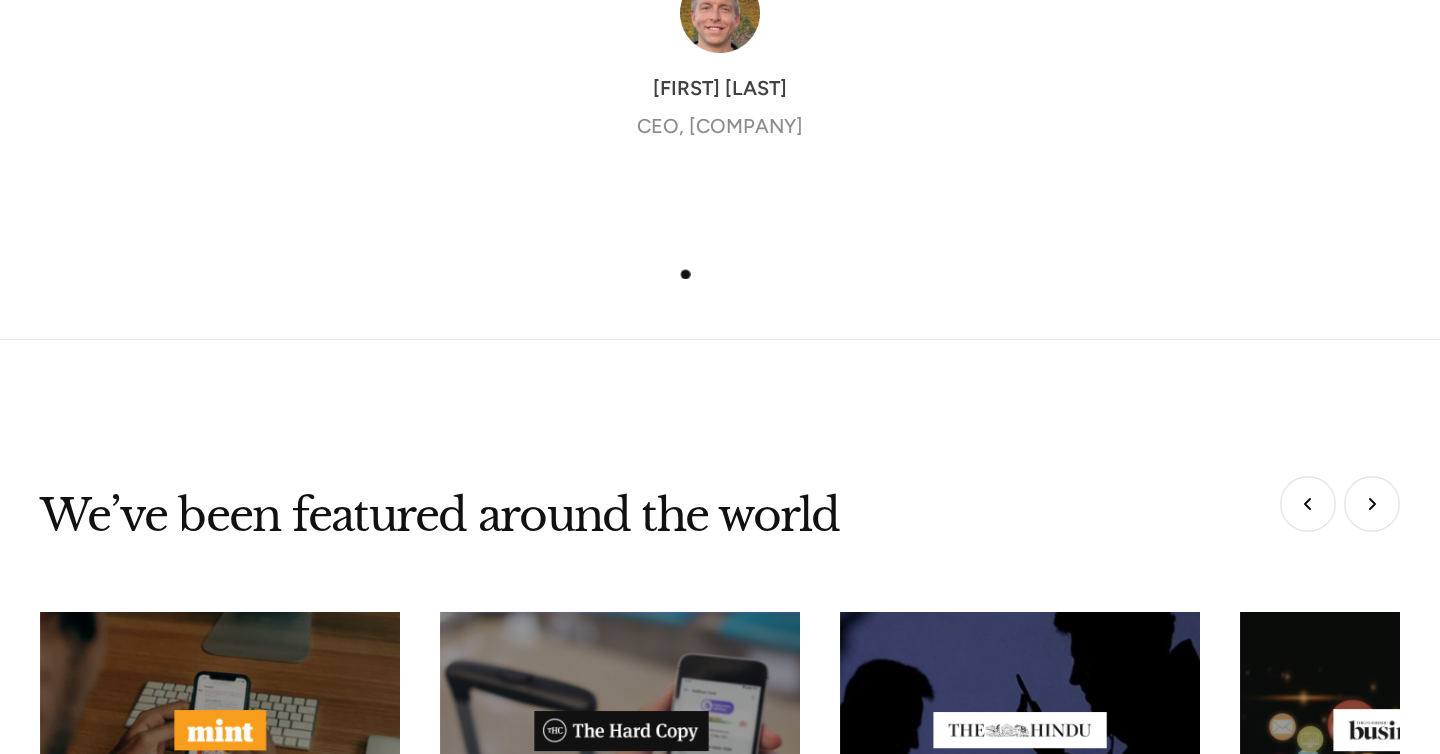 click on "Parallel's was excellent in helping us bring our vision to life. The quick iterations done in parallel with user testing let us try a lot of things in order to get to our beta. We're so grateful for their team. Vicki Powell Co-Founder & CEO, Lume Health “Finding designers who have the talent and drive to match a founder’s vision is rare, consider this a PSA! If you’re building B2B SaaS, you want them on your shortlist.” Ryan Wenger CEO, Inhouse “Parallel's design sprints allowed us to involve and engage all stakeholders in the project - even those with no product or design background, which was a big plus for us” Emilien Coquard CEO & Co-Founder, The Scalers “Parallel made it a point to understand the product and the impact they have or should have. They worked patiently with our in-house teams of Product, Design and Engineering, without the slightest hint of friction.” Anirban Majumdar Co-founder & Co-CEO, UrbanPiper Alexa-Maria Rathbone Barker CEO and Co-founder, TripAbrood Sreekandh B" at bounding box center (720, -31) 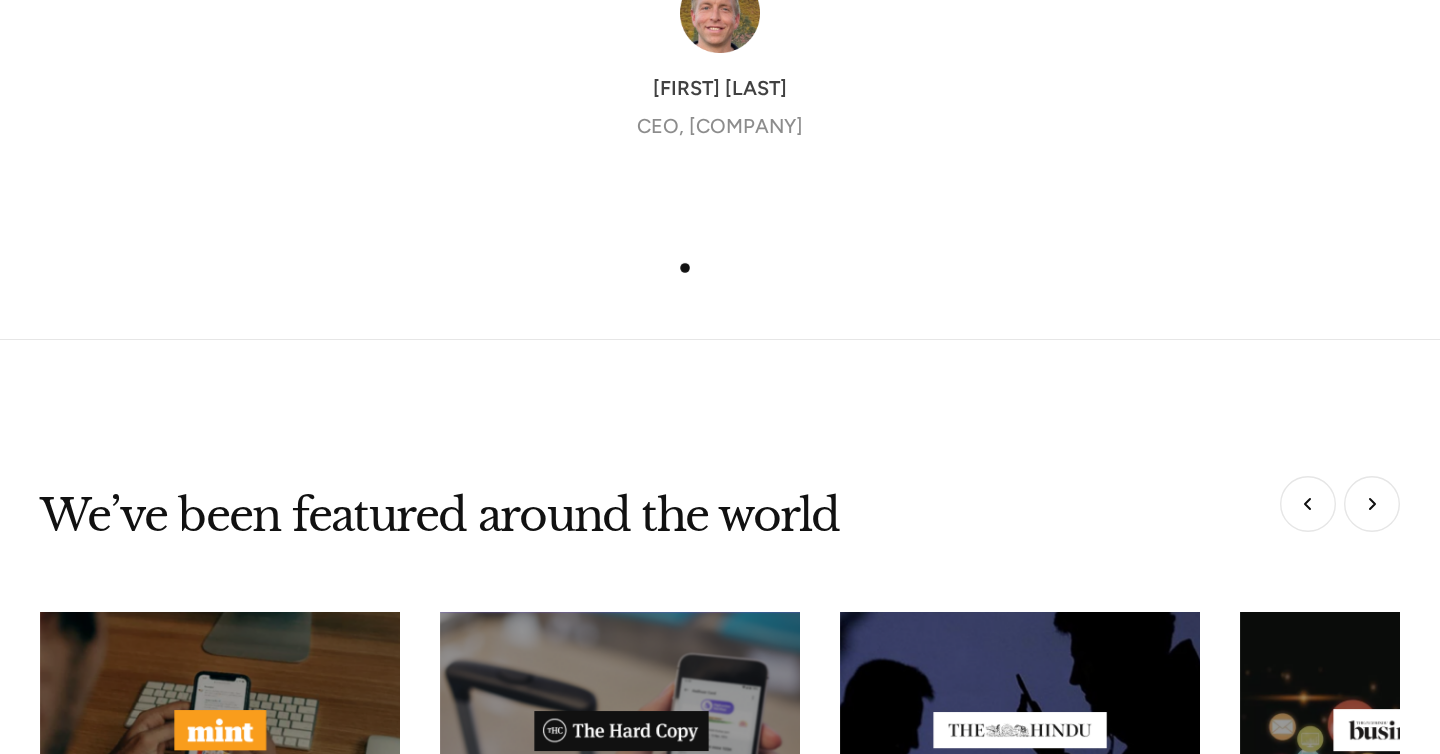 click on "Parallel's was excellent in helping us bring our vision to life. The quick iterations done in parallel with user testing let us try a lot of things in order to get to our beta. We're so grateful for their team. Vicki Powell Co-Founder & CEO, Lume Health “Finding designers who have the talent and drive to match a founder’s vision is rare, consider this a PSA! If you’re building B2B SaaS, you want them on your shortlist.” Ryan Wenger CEO, Inhouse “Parallel's design sprints allowed us to involve and engage all stakeholders in the project - even those with no product or design background, which was a big plus for us” Emilien Coquard CEO & Co-Founder, The Scalers “Parallel made it a point to understand the product and the impact they have or should have. They worked patiently with our in-house teams of Product, Design and Engineering, without the slightest hint of friction.” Anirban Majumdar Co-founder & Co-CEO, UrbanPiper Alexa-Maria Rathbone Barker CEO and Co-founder, TripAbrood Sreekandh B" at bounding box center (720, 17) 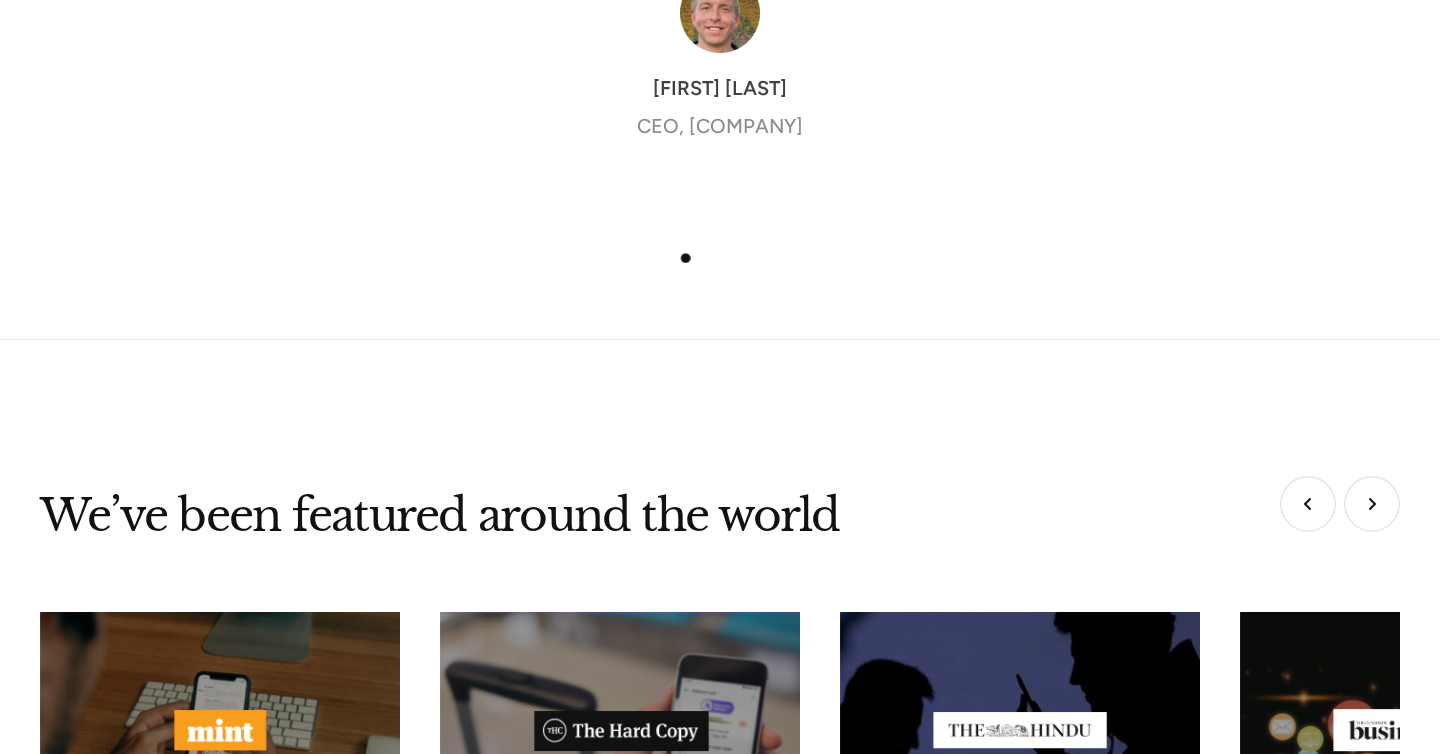 click on "Parallel's was excellent in helping us bring our vision to life. The quick iterations done in parallel with user testing let us try a lot of things in order to get to our beta. We're so grateful for their team. Vicki Powell Co-Founder & CEO, Lume Health “Finding designers who have the talent and drive to match a founder’s vision is rare, consider this a PSA! If you’re building B2B SaaS, you want them on your shortlist.” Ryan Wenger CEO, Inhouse “Parallel's design sprints allowed us to involve and engage all stakeholders in the project - even those with no product or design background, which was a big plus for us” Emilien Coquard CEO & Co-Founder, The Scalers “Parallel made it a point to understand the product and the impact they have or should have. They worked patiently with our in-house teams of Product, Design and Engineering, without the slightest hint of friction.” Anirban Majumdar Co-founder & Co-CEO, UrbanPiper Alexa-Maria Rathbone Barker CEO and Co-founder, TripAbrood Sreekandh B" at bounding box center (720, 17) 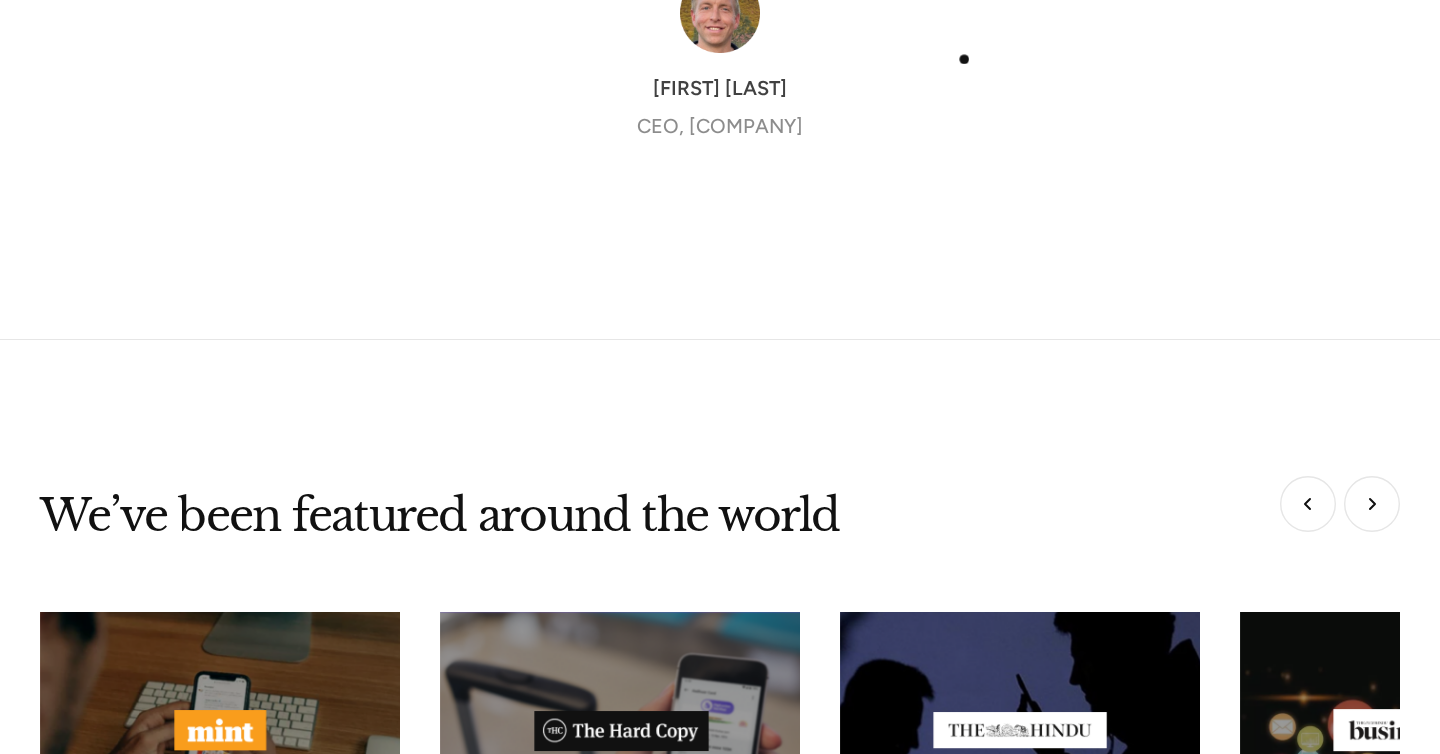 click on "Ryan Wenger CEO, Inhouse" at bounding box center [720, 57] 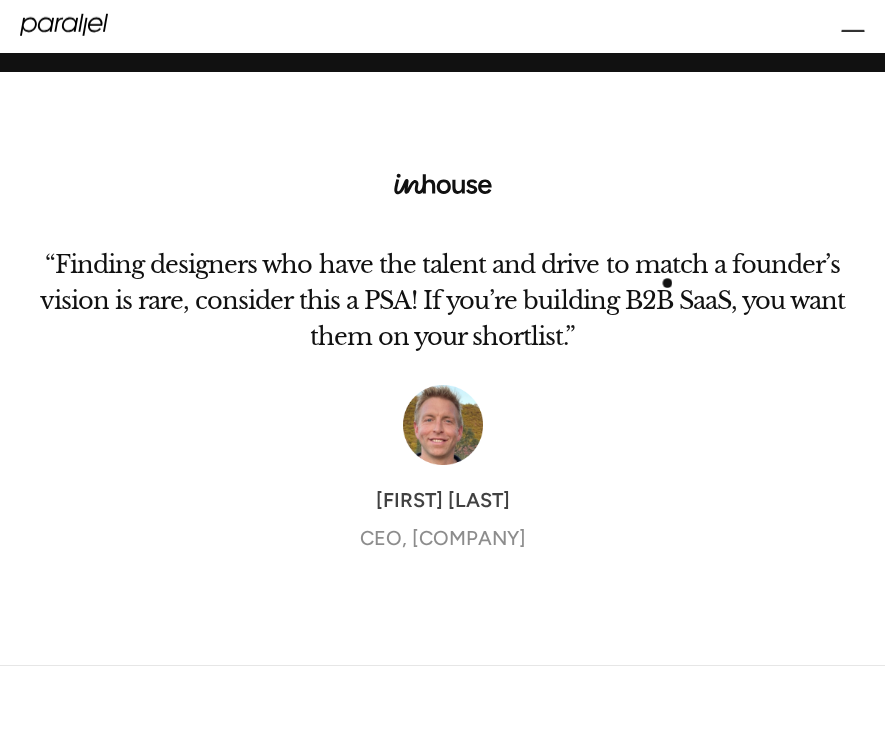 scroll, scrollTop: 6196, scrollLeft: 0, axis: vertical 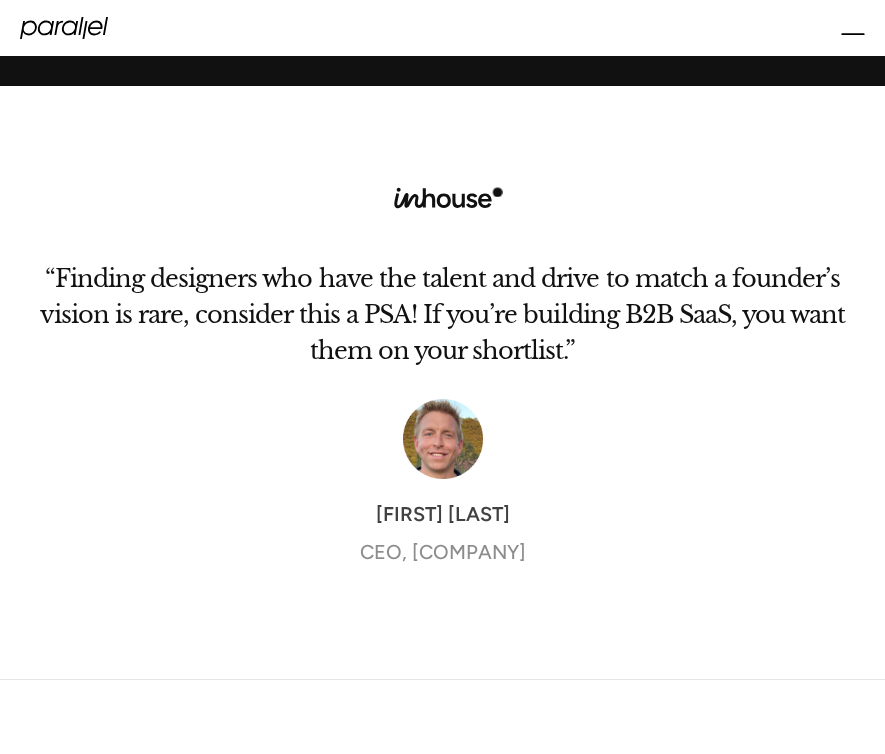 click on "“Finding designers who have the talent and drive to match a founder’s vision is rare, consider this a PSA! If you’re building B2B SaaS, you want them on your shortlist.” Ryan Wenger CEO, Inhouse" at bounding box center [442, 366] 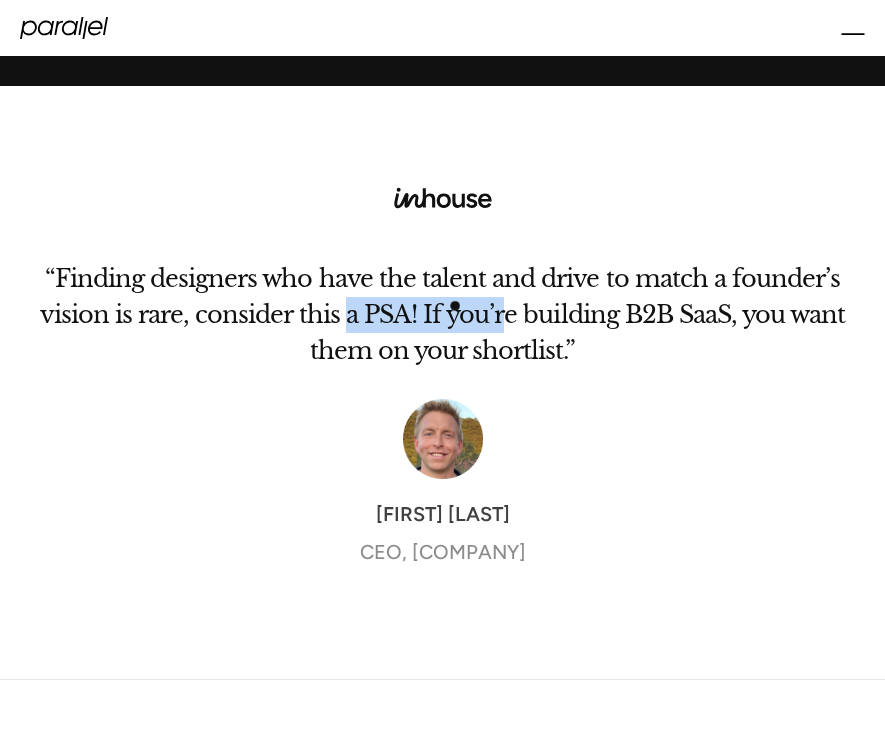 drag, startPoint x: 503, startPoint y: 306, endPoint x: 307, endPoint y: 306, distance: 196 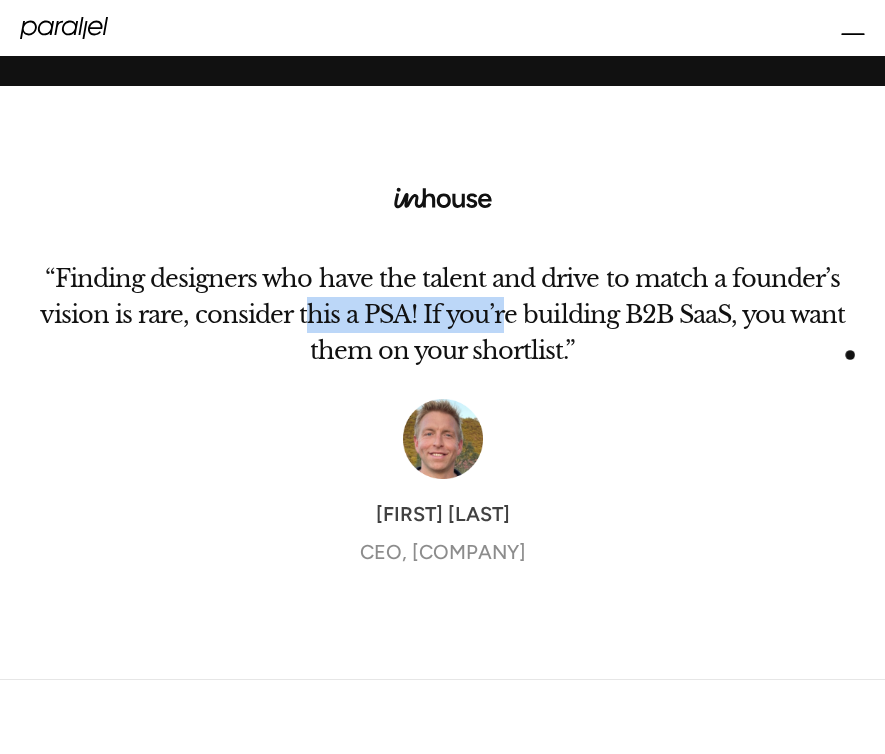 click at bounding box center [825, 382] 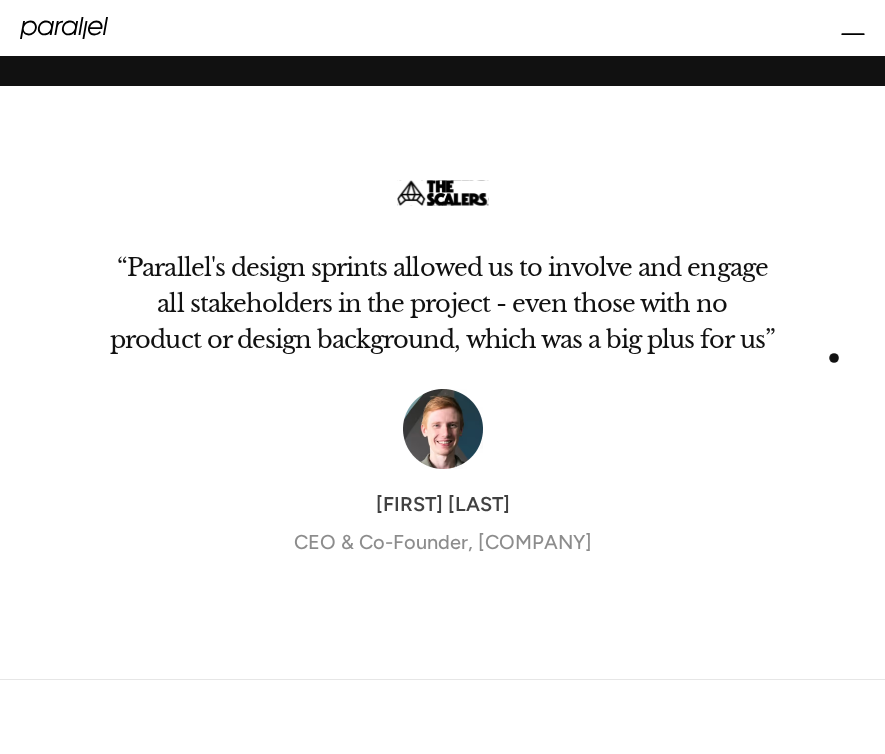 click at bounding box center [825, 382] 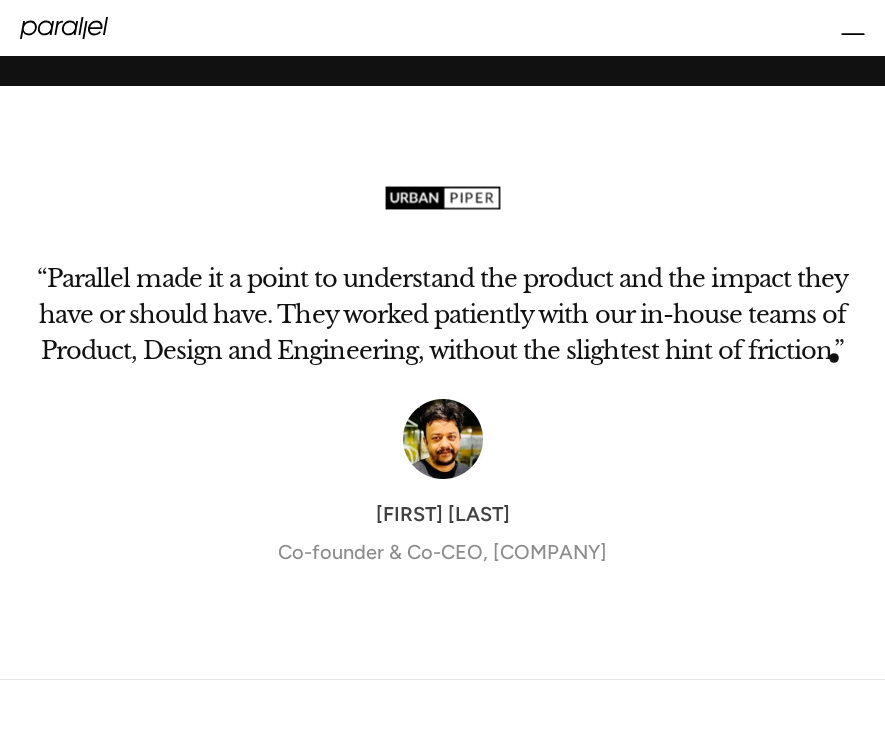 click at bounding box center [825, 382] 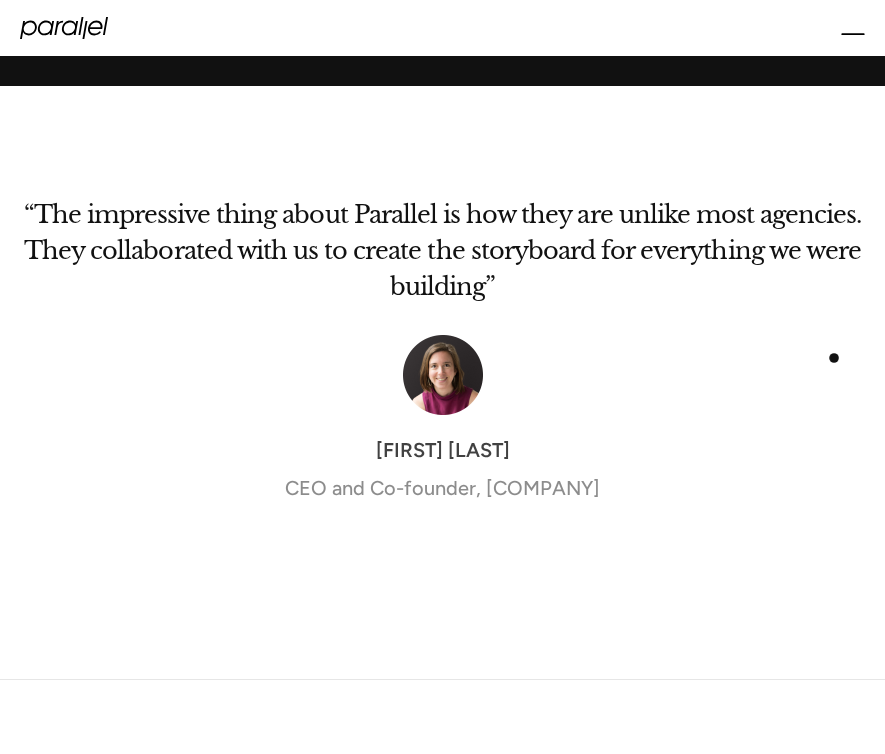 click at bounding box center [825, 382] 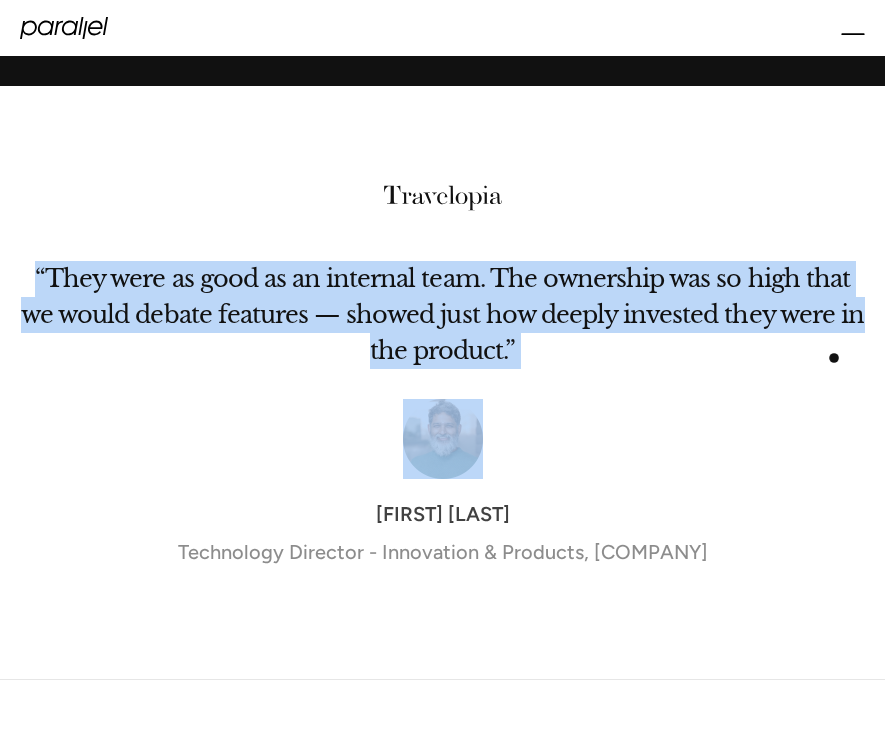 click on "“They were as good as an internal team. The ownership was so high that we would debate features — showed just how deeply invested they were in the product.”" at bounding box center [442, 319] 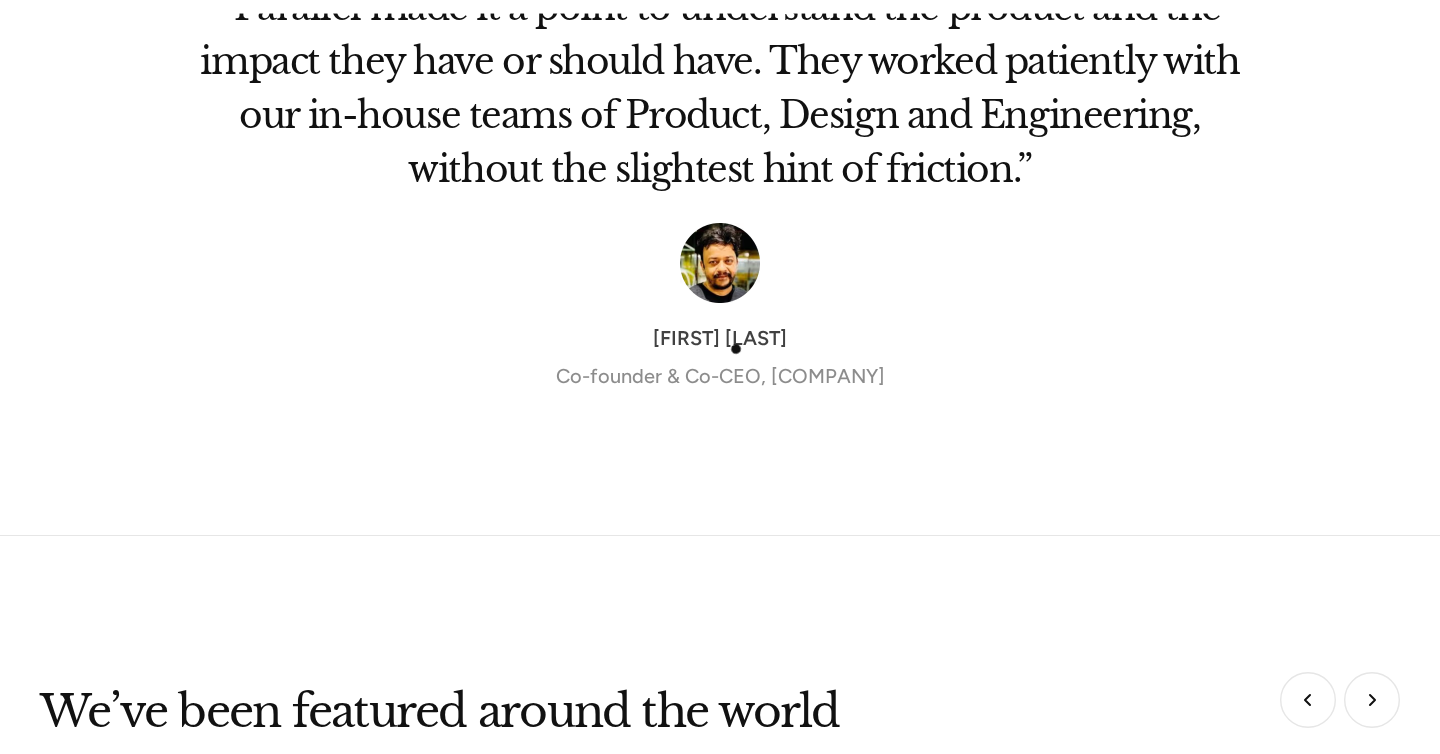 scroll, scrollTop: 6367, scrollLeft: 0, axis: vertical 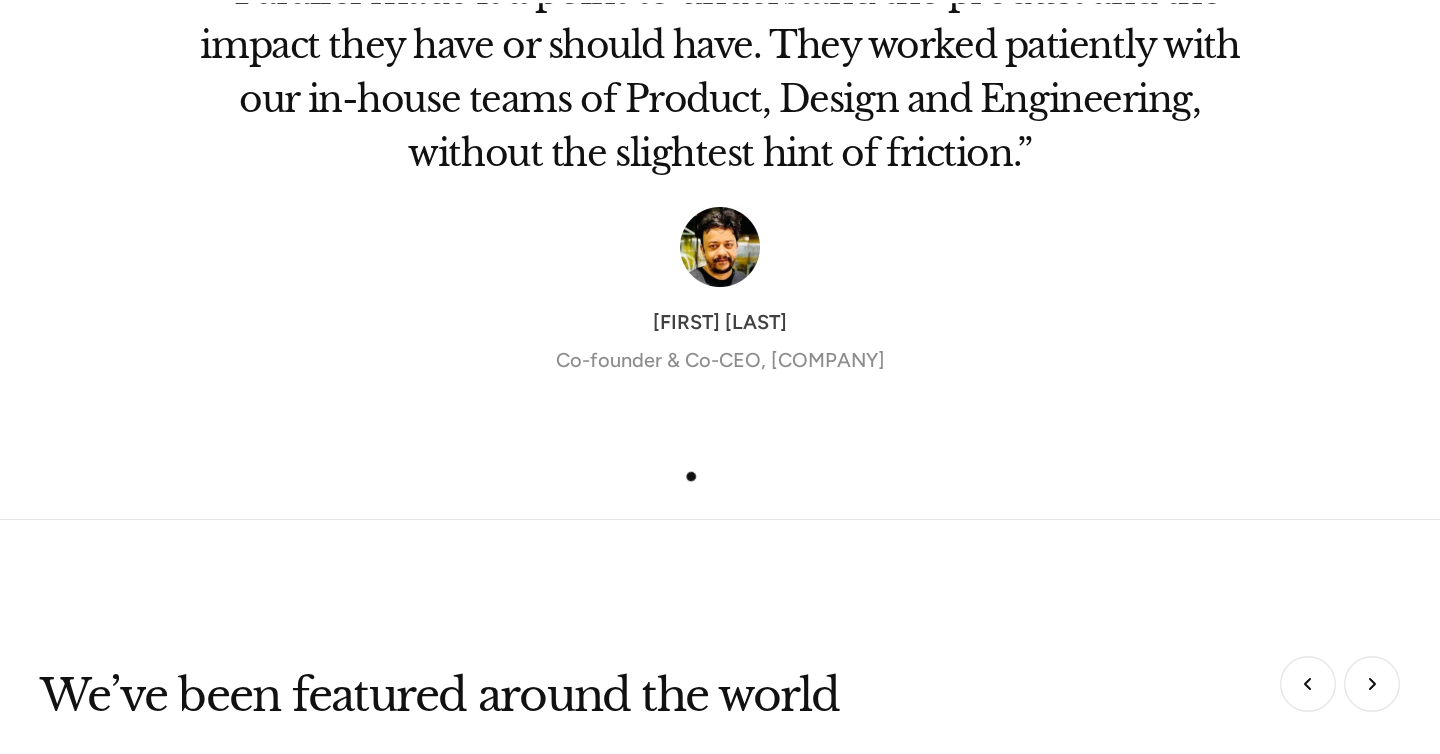 click on "Parallel's was excellent in helping us bring our vision to life. The quick iterations done in parallel with user testing let us try a lot of things in order to get to our beta. We're so grateful for their team. Vicki Powell Co-Founder & CEO, Lume Health “Finding designers who have the talent and drive to match a founder’s vision is rare, consider this a PSA! If you’re building B2B SaaS, you want them on your shortlist.” Ryan Wenger CEO, Inhouse “Parallel's design sprints allowed us to involve and engage all stakeholders in the project - even those with no product or design background, which was a big plus for us” Emilien Coquard CEO & Co-Founder, The Scalers “Parallel made it a point to understand the product and the impact they have or should have. They worked patiently with our in-house teams of Product, Design and Engineering, without the slightest hint of friction.” Anirban Majumdar Co-founder & Co-CEO, UrbanPiper Alexa-Maria Rathbone Barker CEO and Co-founder, TripAbrood Sreekandh B" at bounding box center [720, 149] 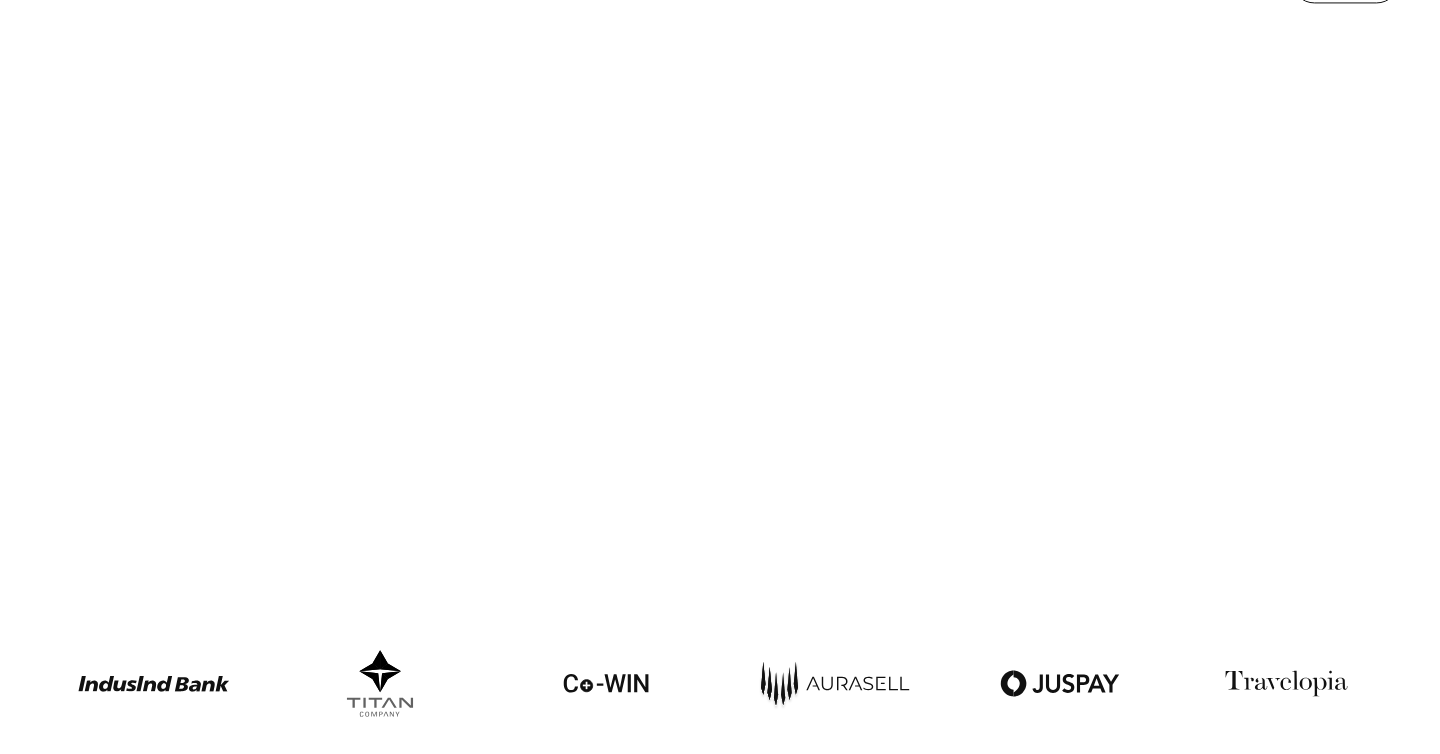 scroll, scrollTop: 0, scrollLeft: 0, axis: both 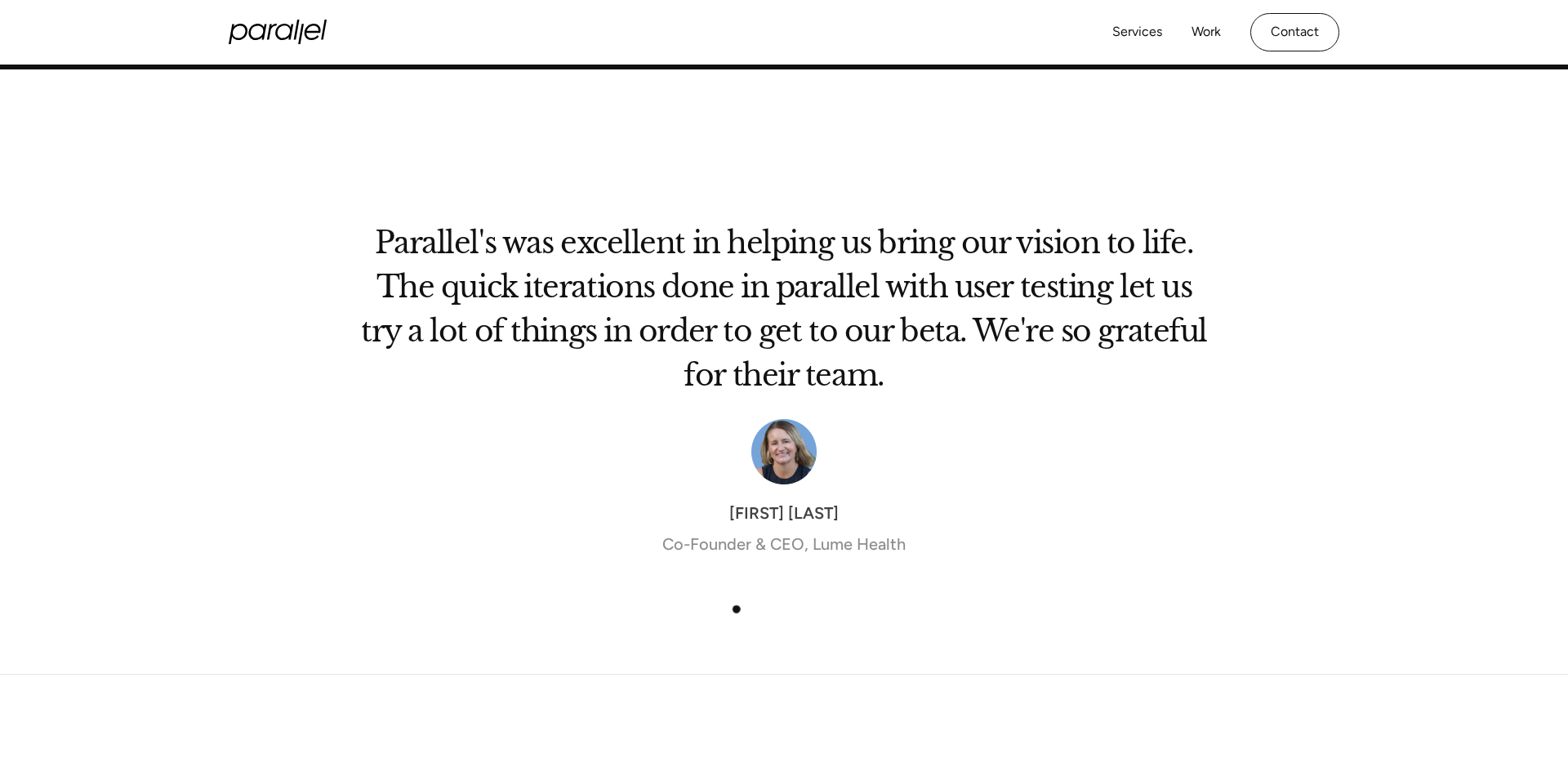 click on "Parallel's was excellent in helping us bring our vision to life. The quick iterations done in parallel with user testing let us try a lot of things in order to get to our beta. We're so grateful for their team. Vicki Powell Co-Founder & CEO, Lume Health" at bounding box center (784, 411) 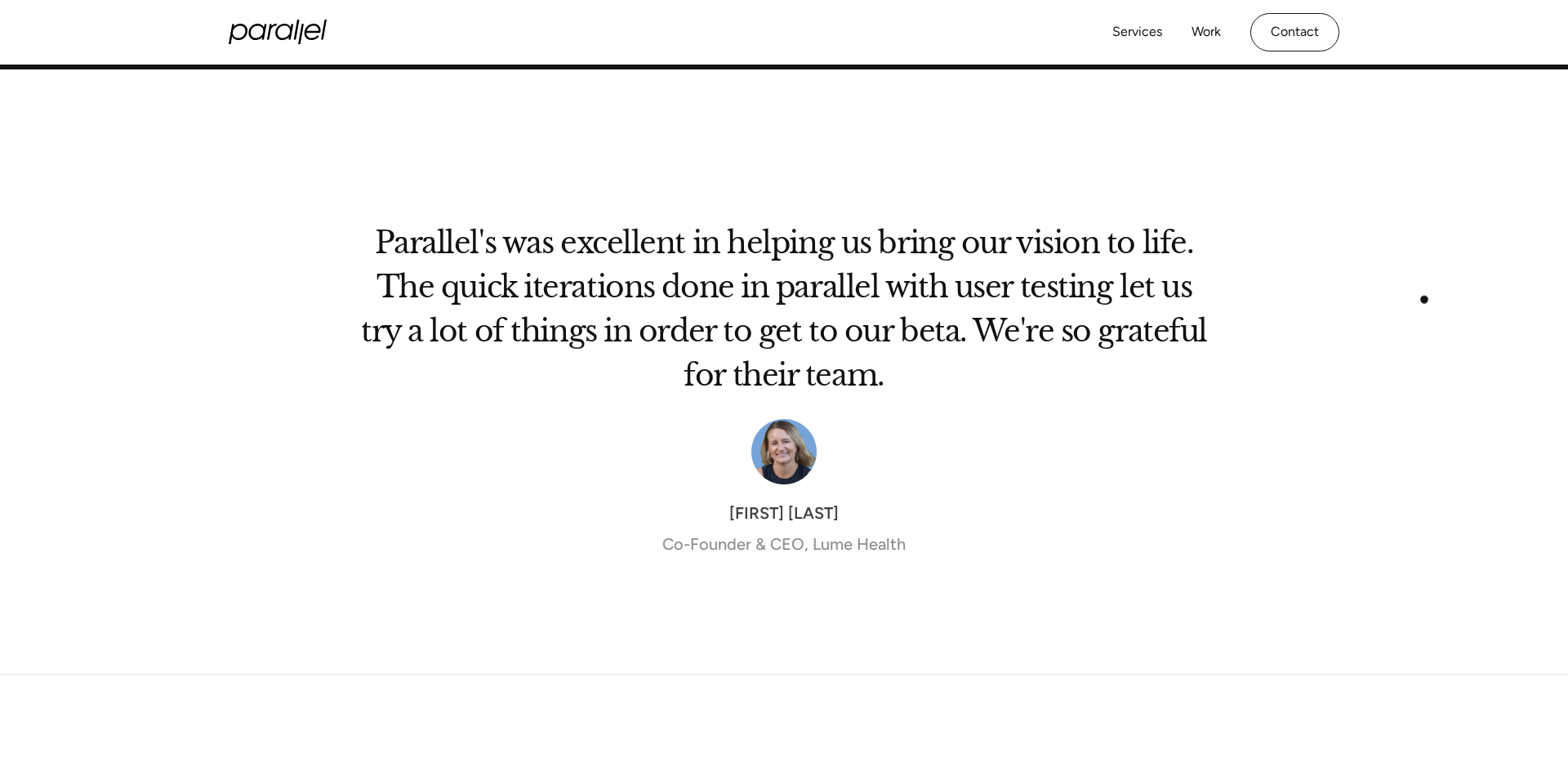 click on "Parallel's was excellent in helping us bring our vision to life. The quick iterations done in parallel with user testing let us try a lot of things in order to get to our beta. We're so grateful for their team. Vicki Powell Co-Founder & CEO, Lume Health “Finding designers who have the talent and drive to match a founder’s vision is rare, consider this a PSA! If you’re building B2B SaaS, you want them on your shortlist.” Ryan Wenger CEO, Inhouse “Parallel's design sprints allowed us to involve and engage all stakeholders in the project - even those with no product or design background, which was a big plus for us” Emilien Coquard CEO & Co-Founder, The Scalers “Parallel made it a point to understand the product and the impact they have or should have. They worked patiently with our in-house teams of Product, Design and Engineering, without the slightest hint of friction.” Anirban Majumdar Co-founder & Co-CEO, UrbanPiper Alexa-Maria Rathbone Barker CEO and Co-founder, TripAbrood Sreekandh B" at bounding box center [784, 411] 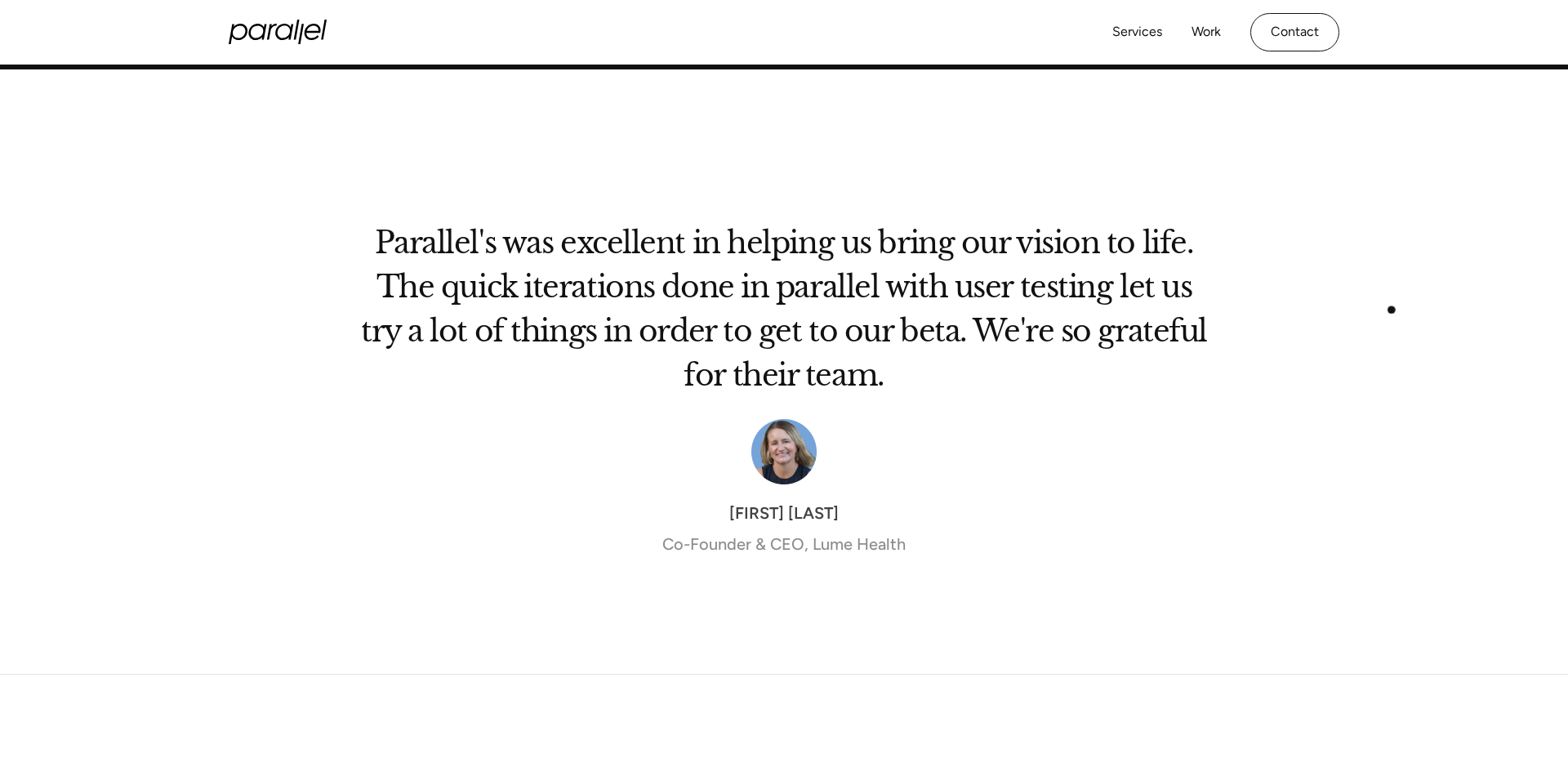 click on "Parallel's was excellent in helping us bring our vision to life. The quick iterations done in parallel with user testing let us try a lot of things in order to get to our beta. We're so grateful for their team. Vicki Powell Co-Founder & CEO, Lume Health “Finding designers who have the talent and drive to match a founder’s vision is rare, consider this a PSA! If you’re building B2B SaaS, you want them on your shortlist.” Ryan Wenger CEO, Inhouse “Parallel's design sprints allowed us to involve and engage all stakeholders in the project - even those with no product or design background, which was a big plus for us” Emilien Coquard CEO & Co-Founder, The Scalers “Parallel made it a point to understand the product and the impact they have or should have. They worked patiently with our in-house teams of Product, Design and Engineering, without the slightest hint of friction.” Anirban Majumdar Co-founder & Co-CEO, UrbanPiper Alexa-Maria Rathbone Barker CEO and Co-founder, TripAbrood Sreekandh B" at bounding box center [784, 411] 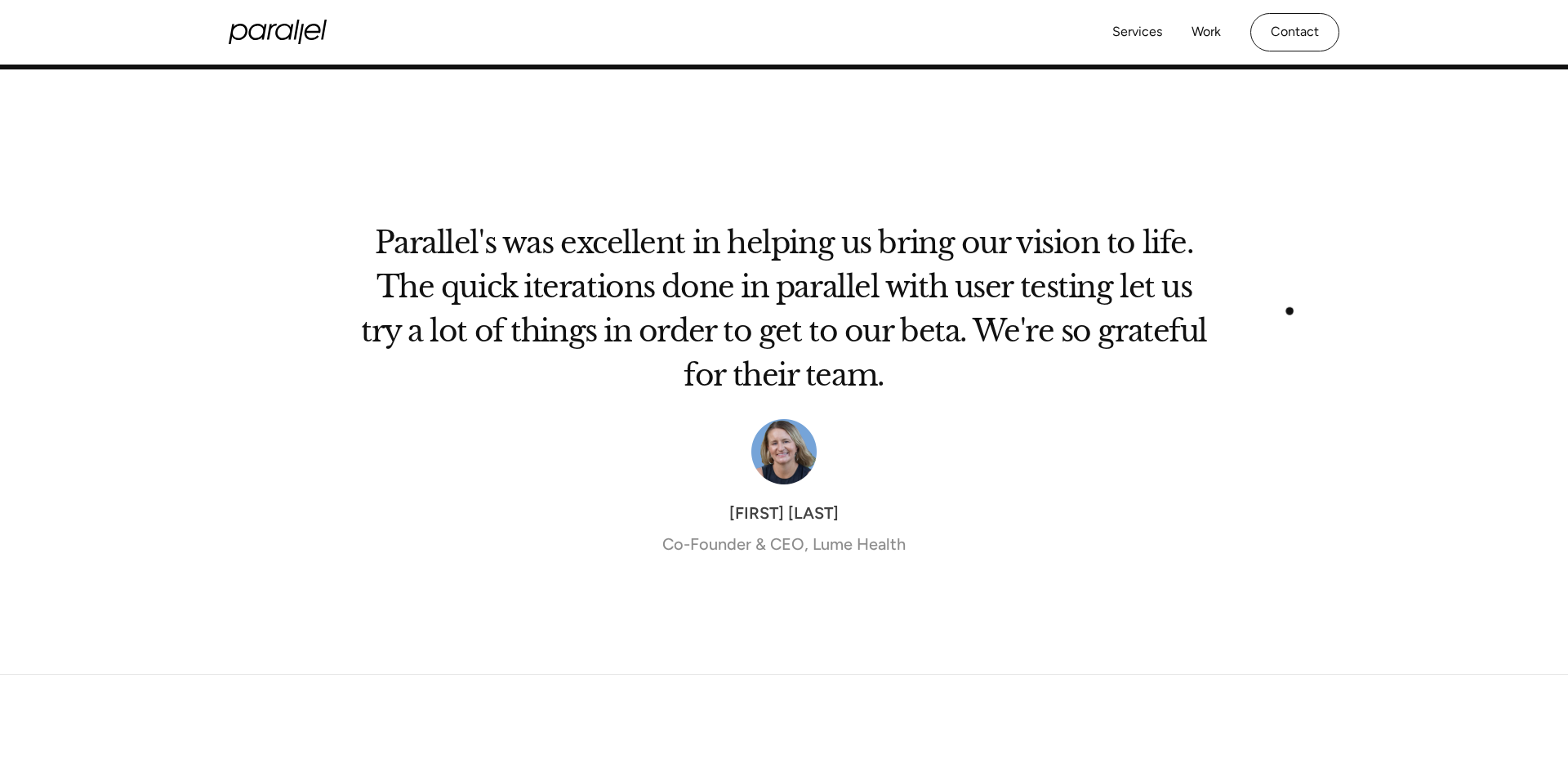 click on "Parallel's was excellent in helping us bring our vision to life. The quick iterations done in parallel with user testing let us try a lot of things in order to get to our beta. We're so grateful for their team. Vicki Powell Co-Founder & CEO, Lume Health" at bounding box center (784, 411) 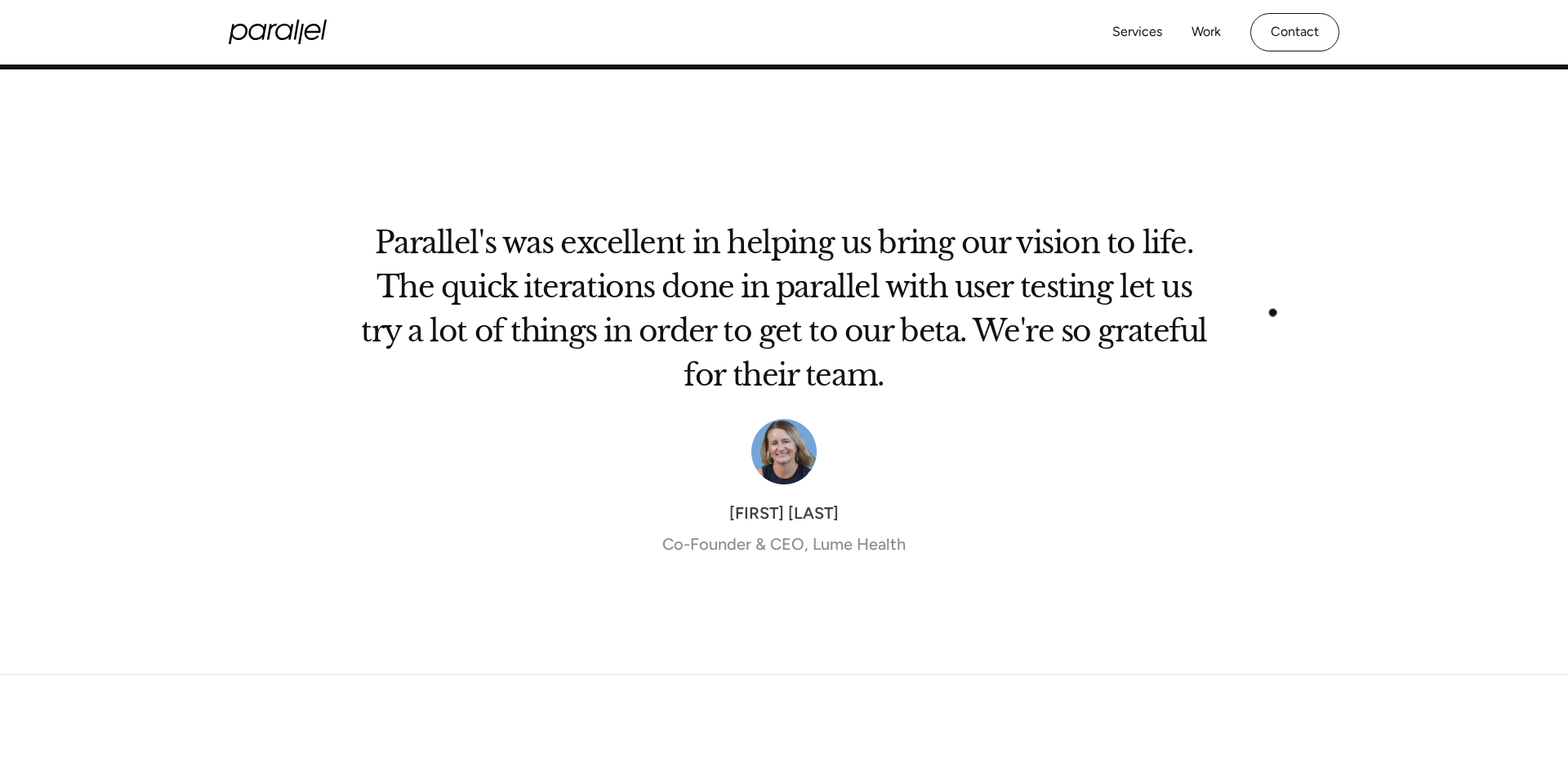 click at bounding box center [1307, 411] 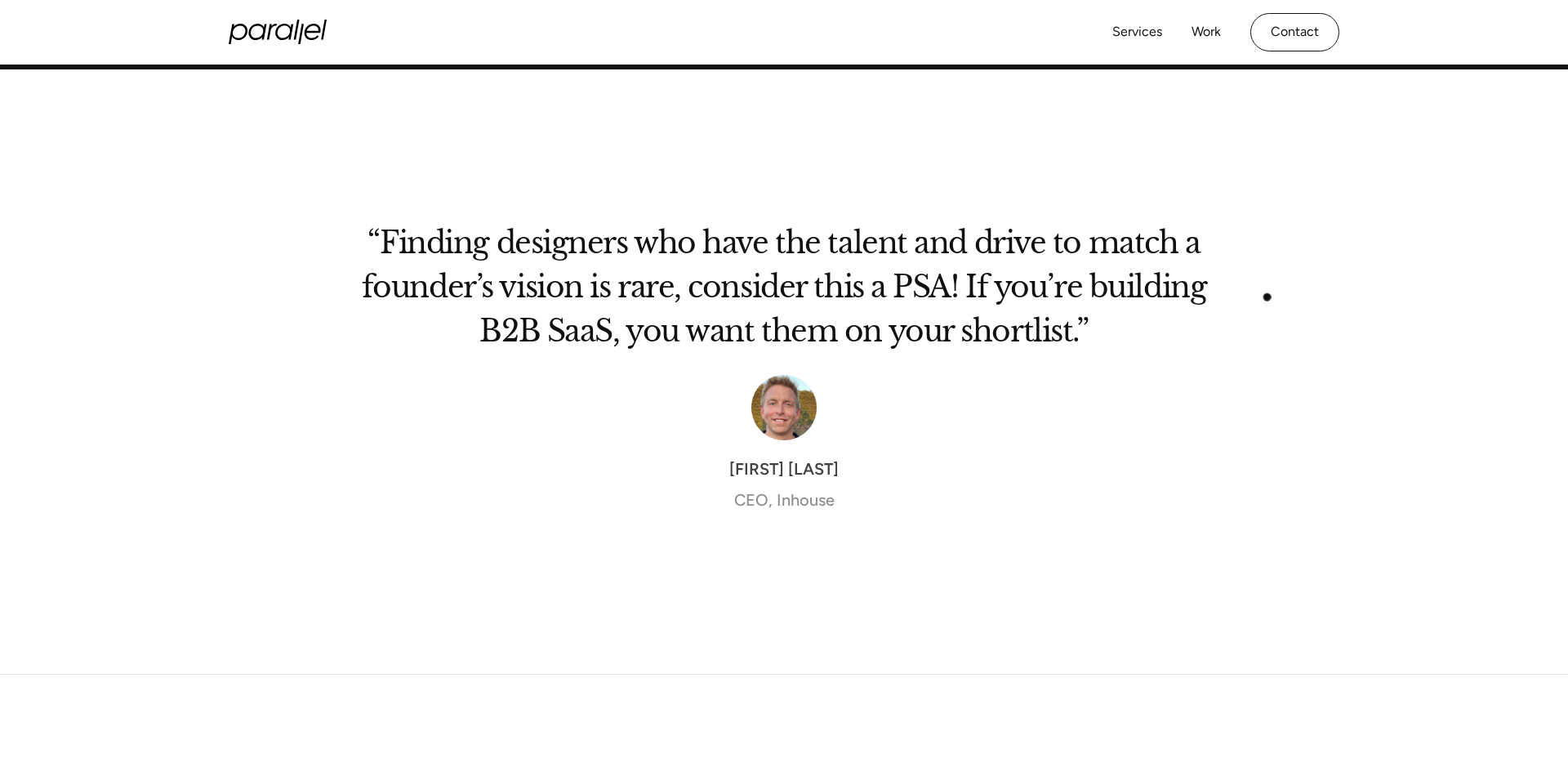 click on "“Finding designers who have the talent and drive to match a founder’s vision is rare, consider this a PSA! If you’re building B2B SaaS, you want them on your shortlist.” Ryan Wenger CEO, Inhouse" at bounding box center (784, 389) 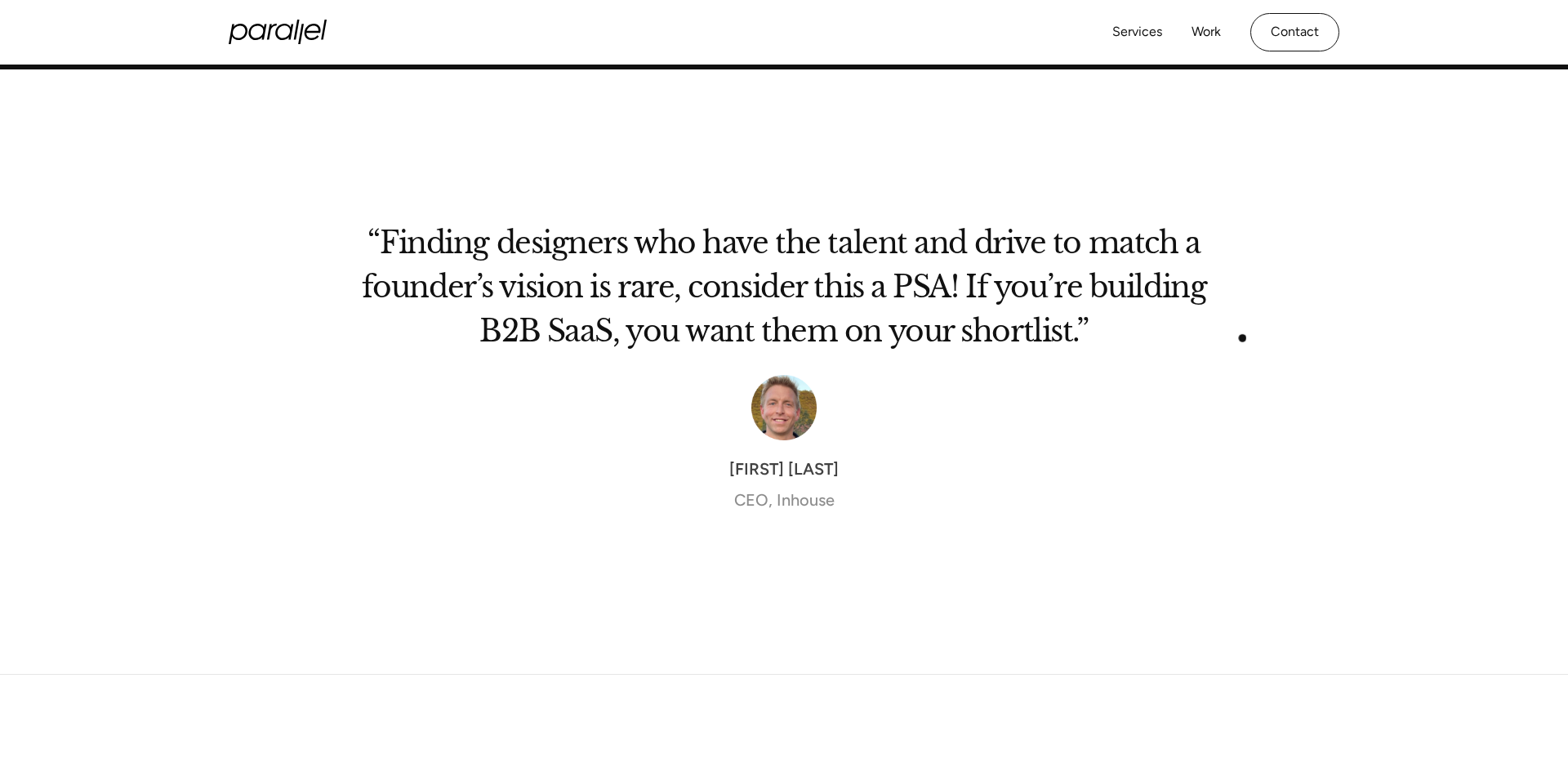 click on "“Finding designers who have the talent and drive to match a founder’s vision is rare, consider this a PSA! If you’re building B2B SaaS, you want them on your shortlist.” Ryan Wenger CEO, Inhouse" at bounding box center [784, 389] 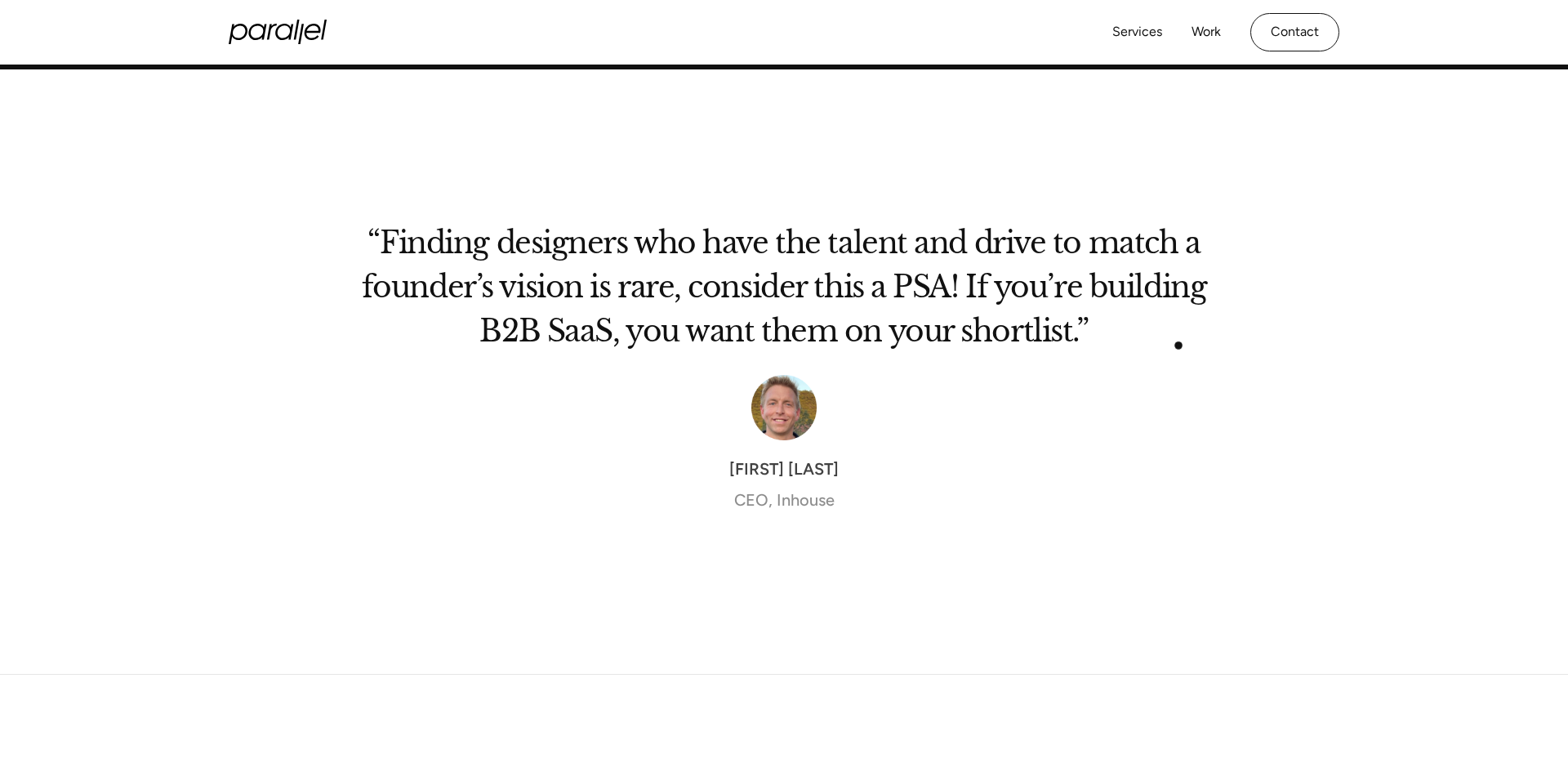 click on "“Finding designers who have the talent and drive to match a founder’s vision is rare, consider this a PSA! If you’re building B2B SaaS, you want them on your shortlist.”" at bounding box center (784, 293) 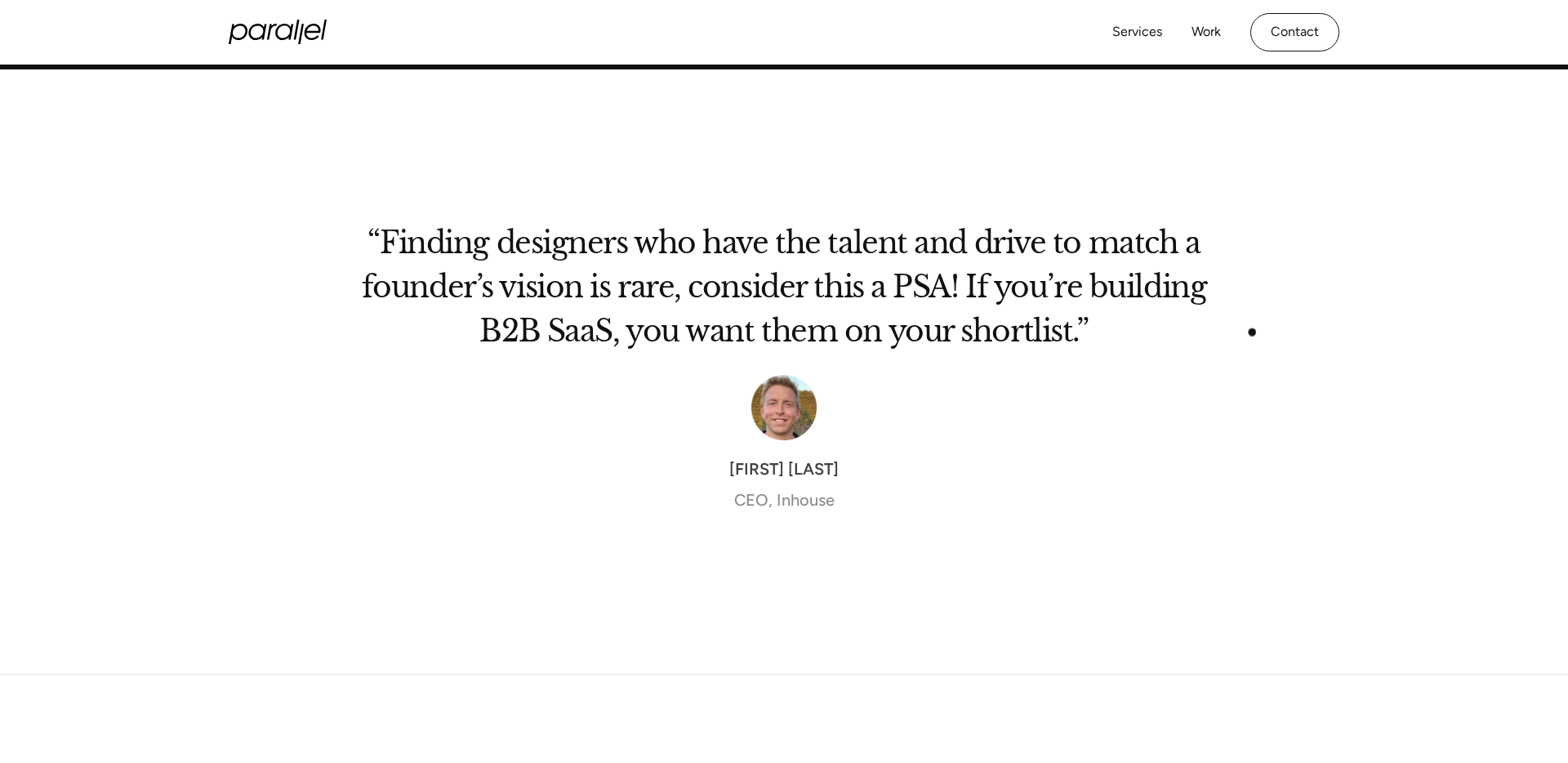 click on "“Finding designers who have the talent and drive to match a founder’s vision is rare, consider this a PSA! If you’re building B2B SaaS, you want them on your shortlist.” Ryan Wenger CEO, Inhouse" at bounding box center (784, 389) 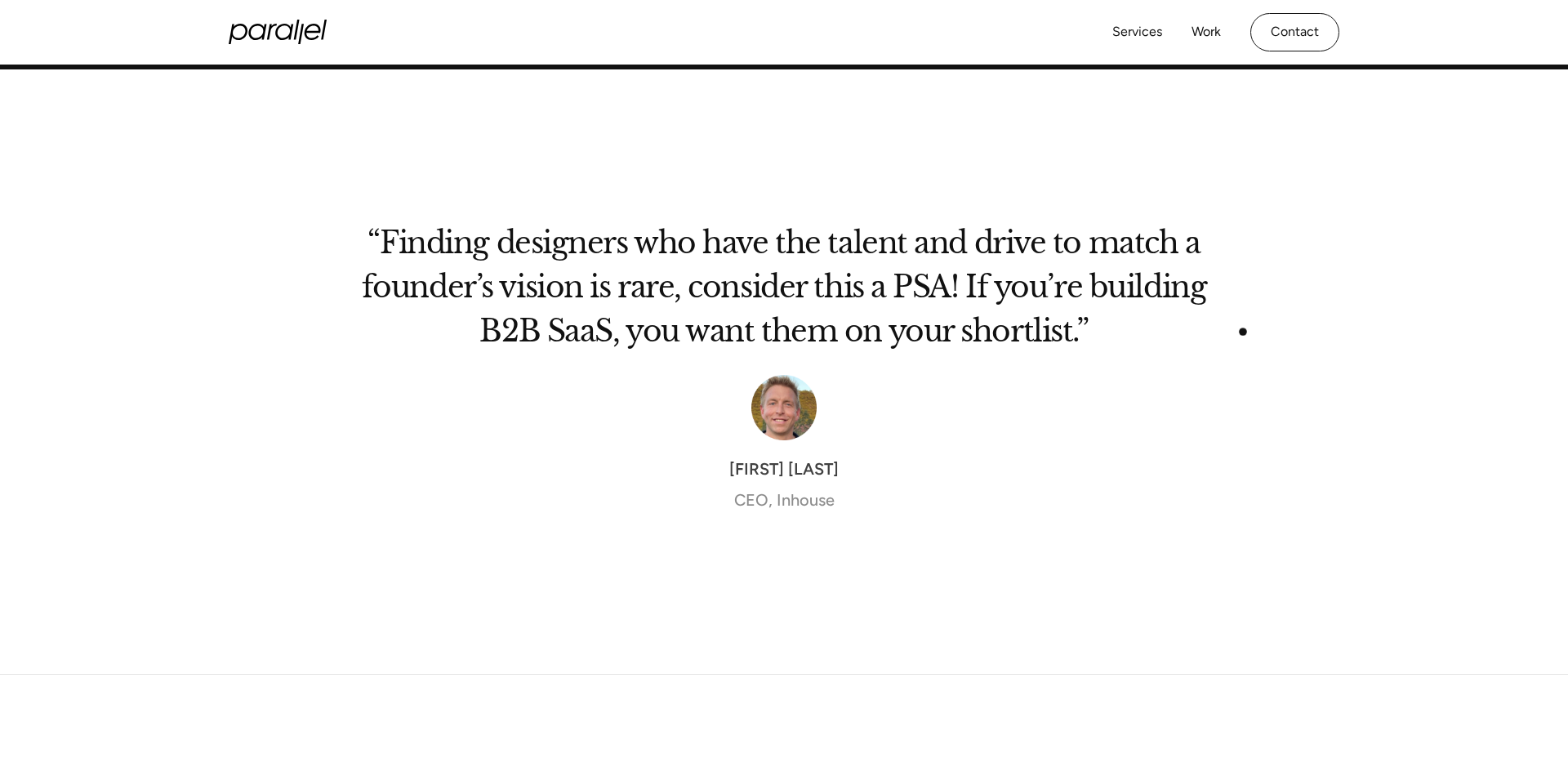 click on "“Finding designers who have the talent and drive to match a founder’s vision is rare, consider this a PSA! If you’re building B2B SaaS, you want them on your shortlist.” Ryan Wenger CEO, Inhouse" at bounding box center [784, 389] 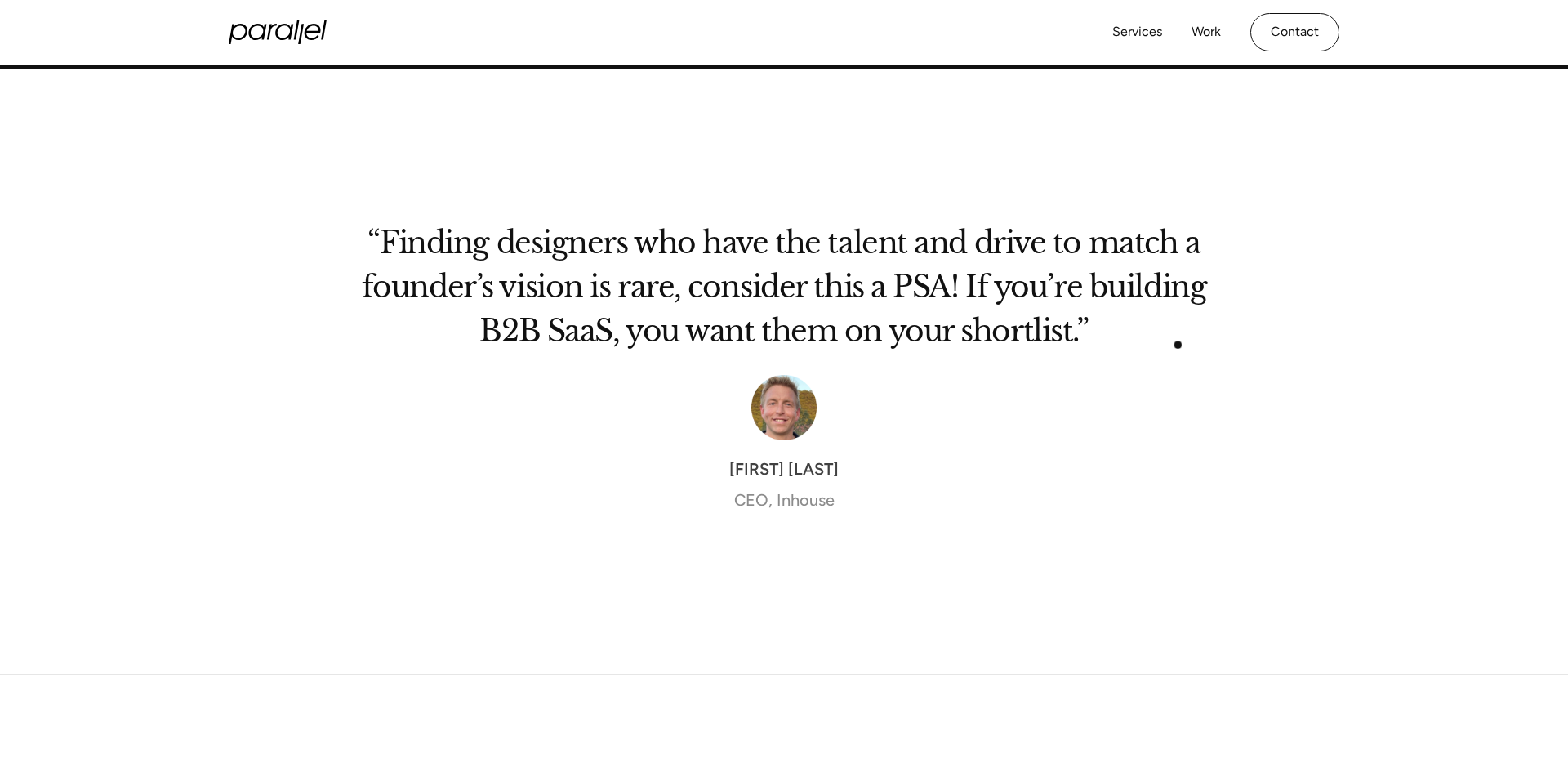 click on "“Finding designers who have the talent and drive to match a founder’s vision is rare, consider this a PSA! If you’re building B2B SaaS, you want them on your shortlist.”" at bounding box center (784, 293) 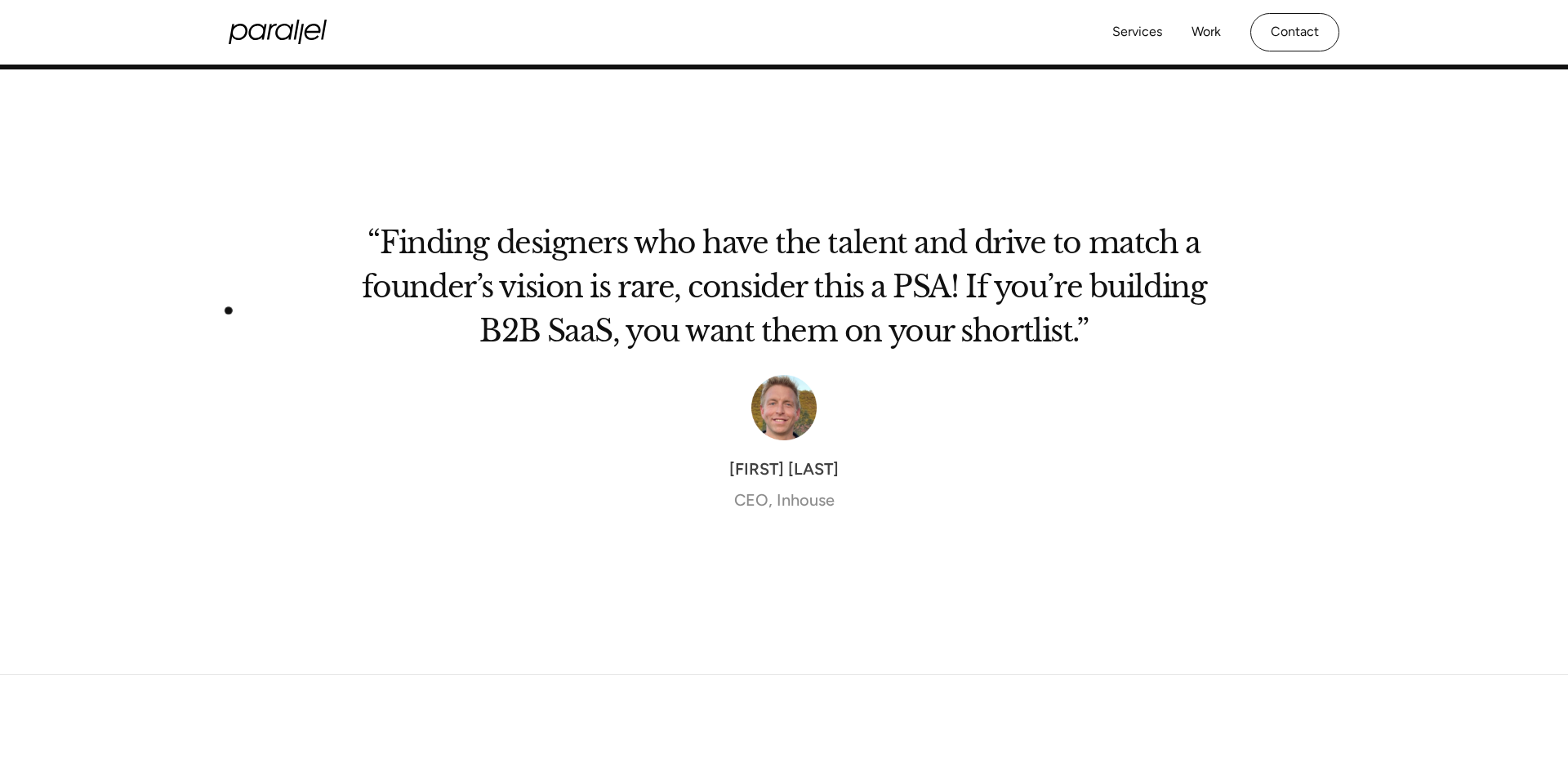 click on "Parallel's was excellent in helping us bring our vision to life. The quick iterations done in parallel with user testing let us try a lot of things in order to get to our beta. We're so grateful for their team. Vicki Powell Co-Founder & CEO, Lume Health “Finding designers who have the talent and drive to match a founder’s vision is rare, consider this a PSA! If you’re building B2B SaaS, you want them on your shortlist.” Ryan Wenger CEO, Inhouse “Parallel's design sprints allowed us to involve and engage all stakeholders in the project - even those with no product or design background, which was a big plus for us” Emilien Coquard CEO & Co-Founder, The Scalers “Parallel made it a point to understand the product and the impact they have or should have. They worked patiently with our in-house teams of Product, Design and Engineering, without the slightest hint of friction.” Anirban Majumdar Co-founder & Co-CEO, UrbanPiper Alexa-Maria Rathbone Barker CEO and Co-founder, TripAbrood Sreekandh B" at bounding box center [784, 411] 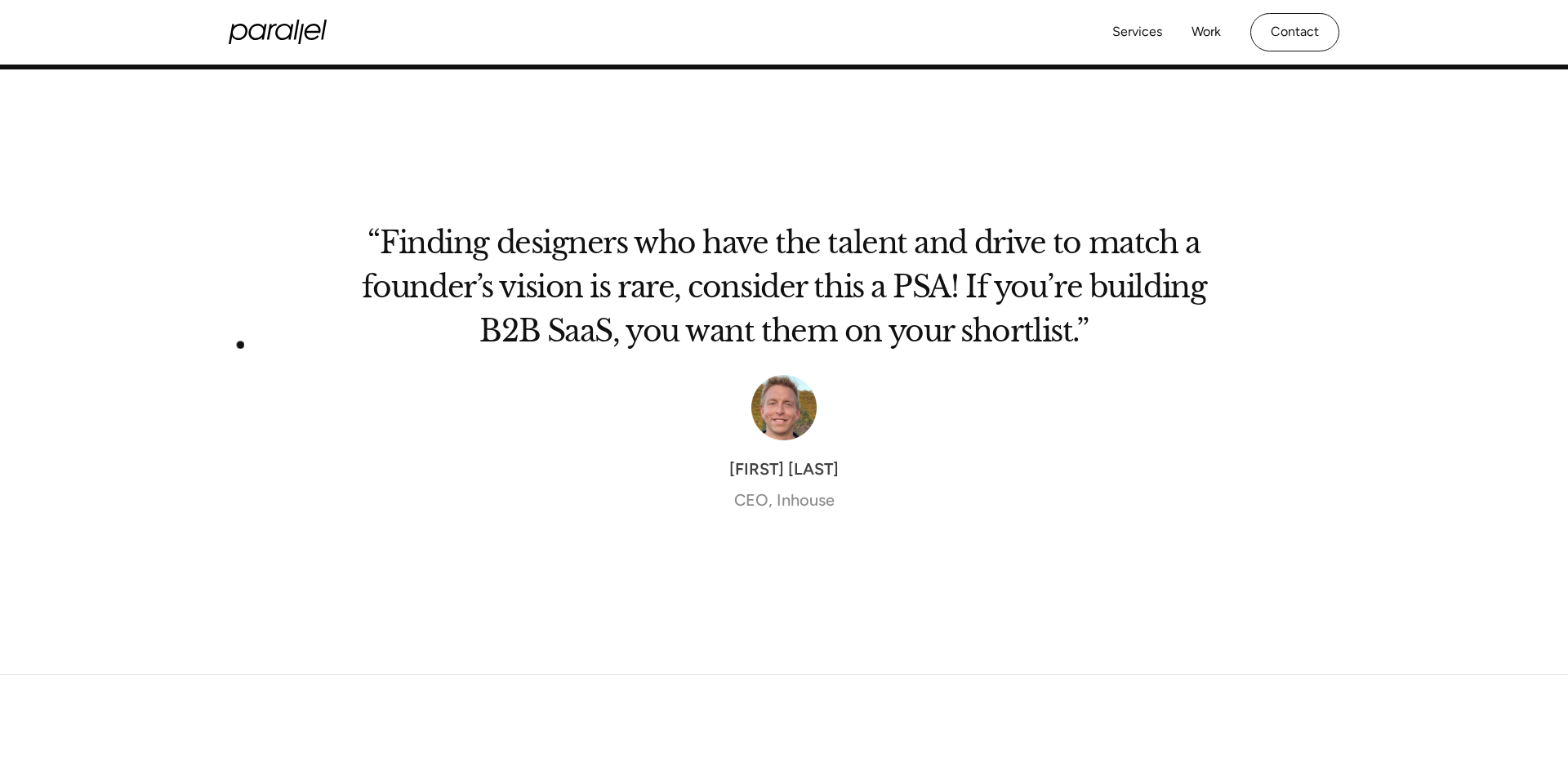click at bounding box center (261, 411) 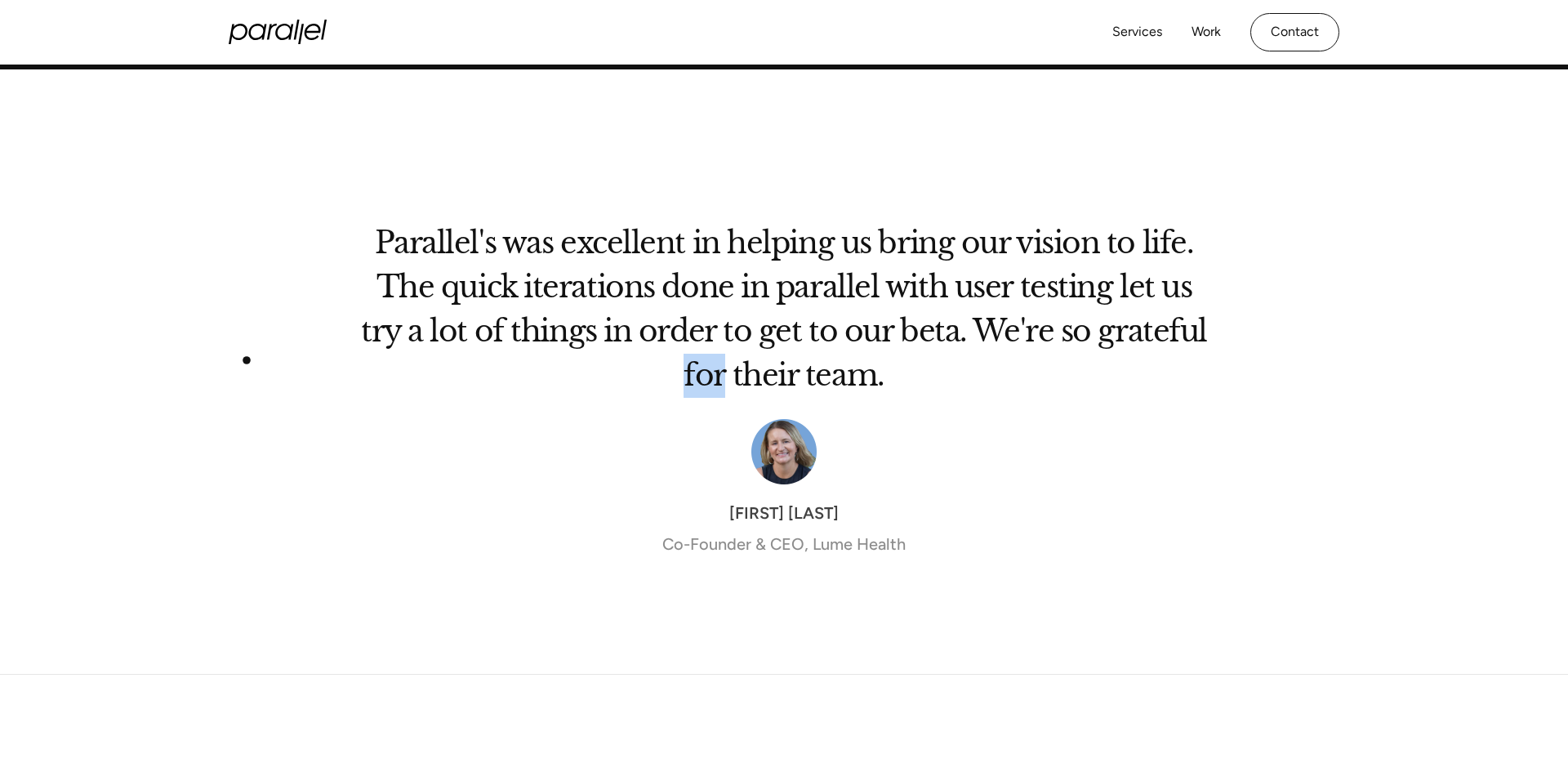 click on "Parallel's was excellent in helping us bring our vision to life. The quick iterations done in parallel with user testing let us try a lot of things in order to get to our beta. We're so grateful for their team. Vicki Powell Co-Founder & CEO, Lume Health" at bounding box center [784, 411] 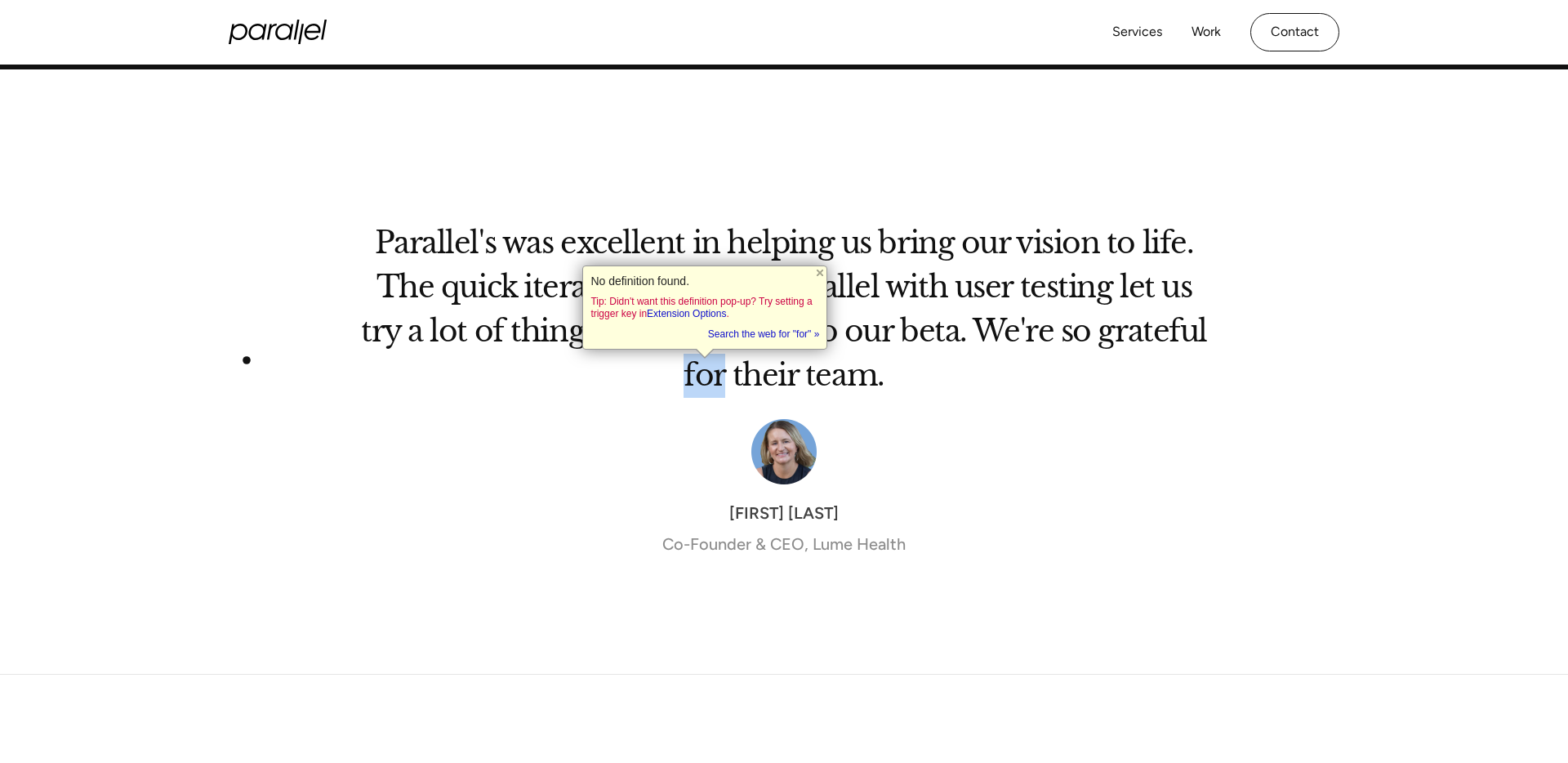 click on "Parallel's was excellent in helping us bring our vision to life. The quick iterations done in parallel with user testing let us try a lot of things in order to get to our beta. We're so grateful for their team. Vicki Powell Co-Founder & CEO, Lume Health" at bounding box center (784, 411) 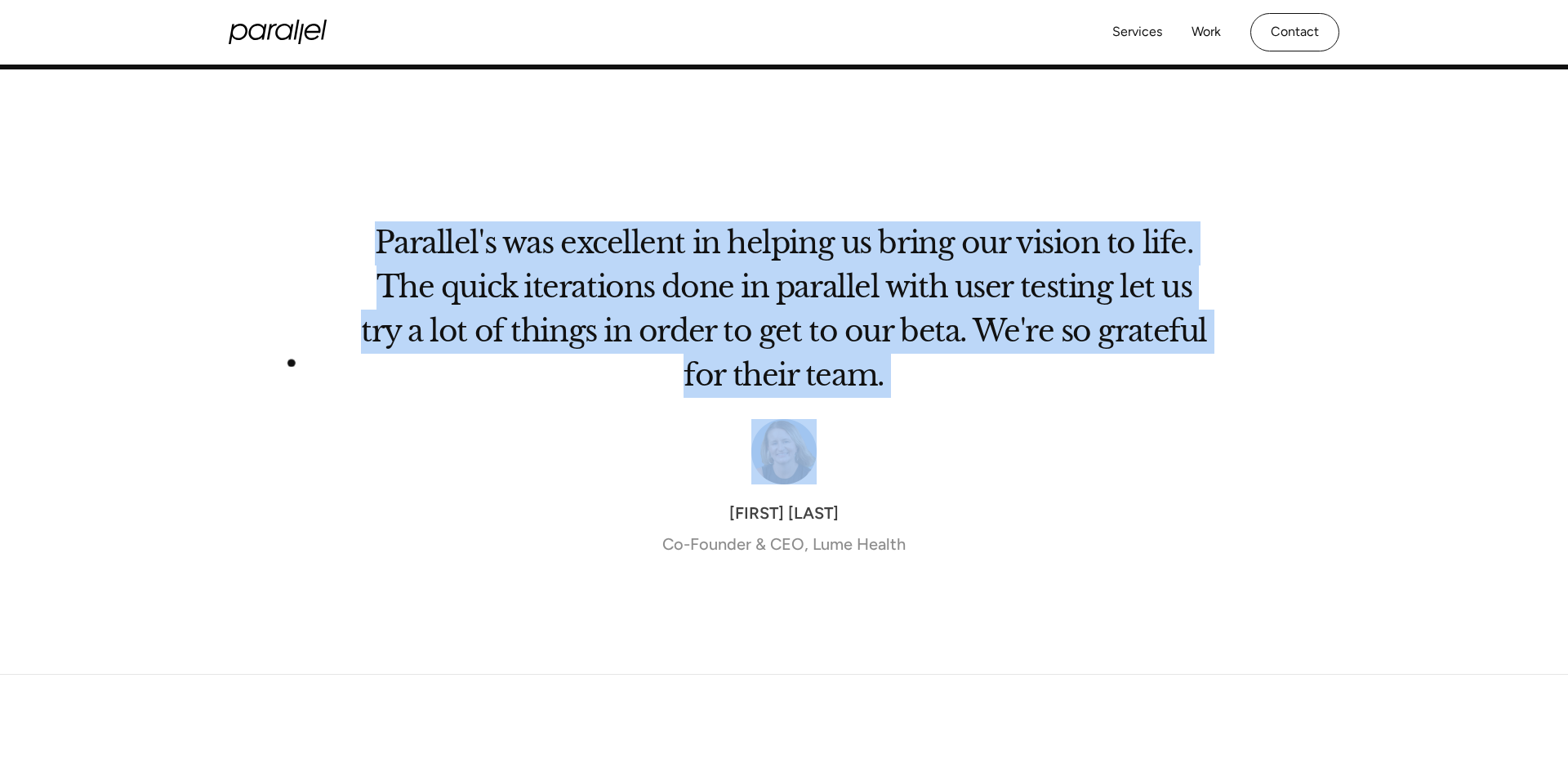 click on "Parallel's was excellent in helping us bring our vision to life. The quick iterations done in parallel with user testing let us try a lot of things in order to get to our beta. We're so grateful for their team. Vicki Powell Co-Founder & CEO, Lume Health" at bounding box center [784, 411] 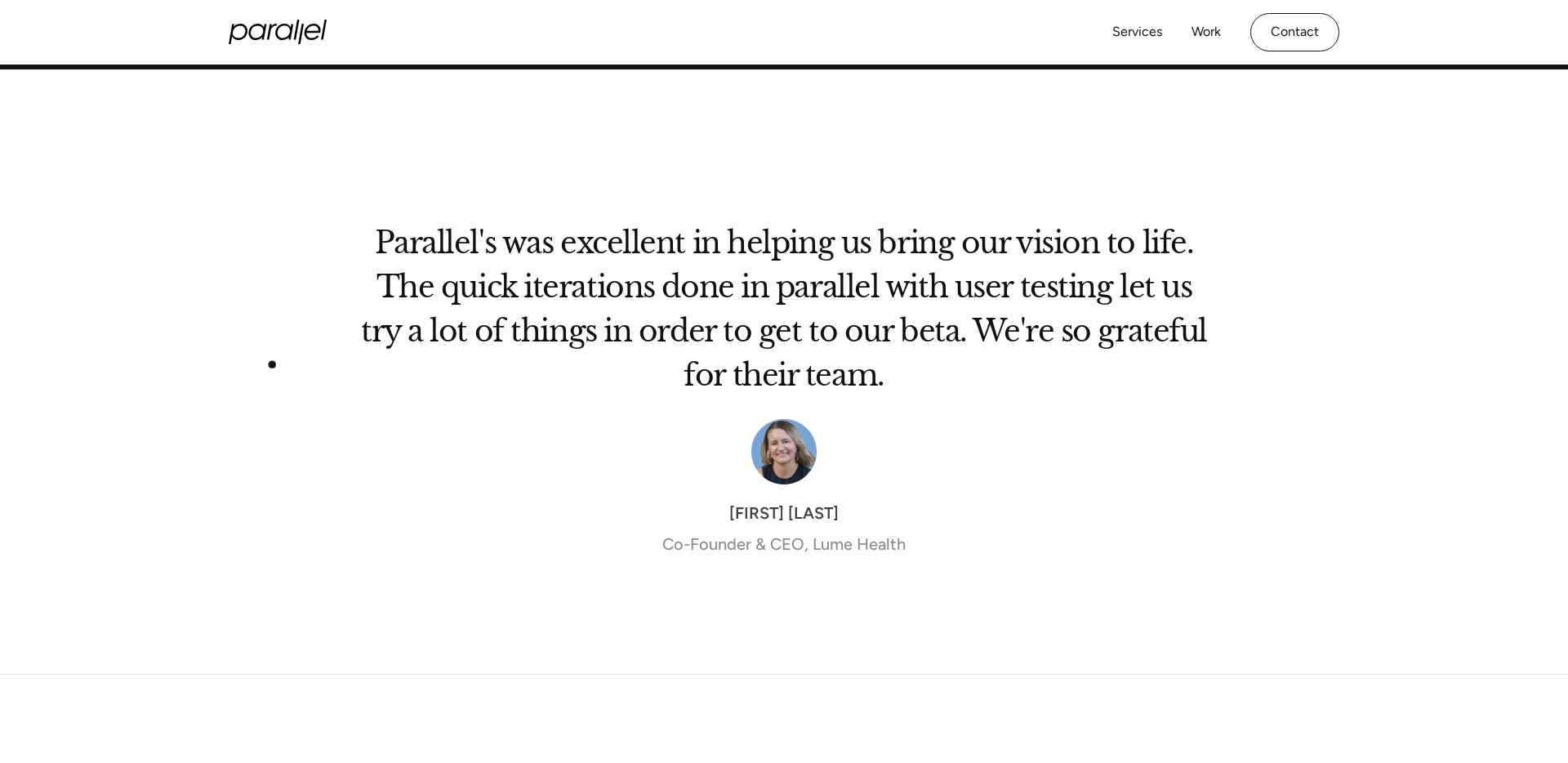 click on "Parallel's was excellent in helping us bring our vision to life. The quick iterations done in parallel with user testing let us try a lot of things in order to get to our beta. We're so grateful for their team. Vicki Powell Co-Founder & CEO, Lume Health" at bounding box center [784, 411] 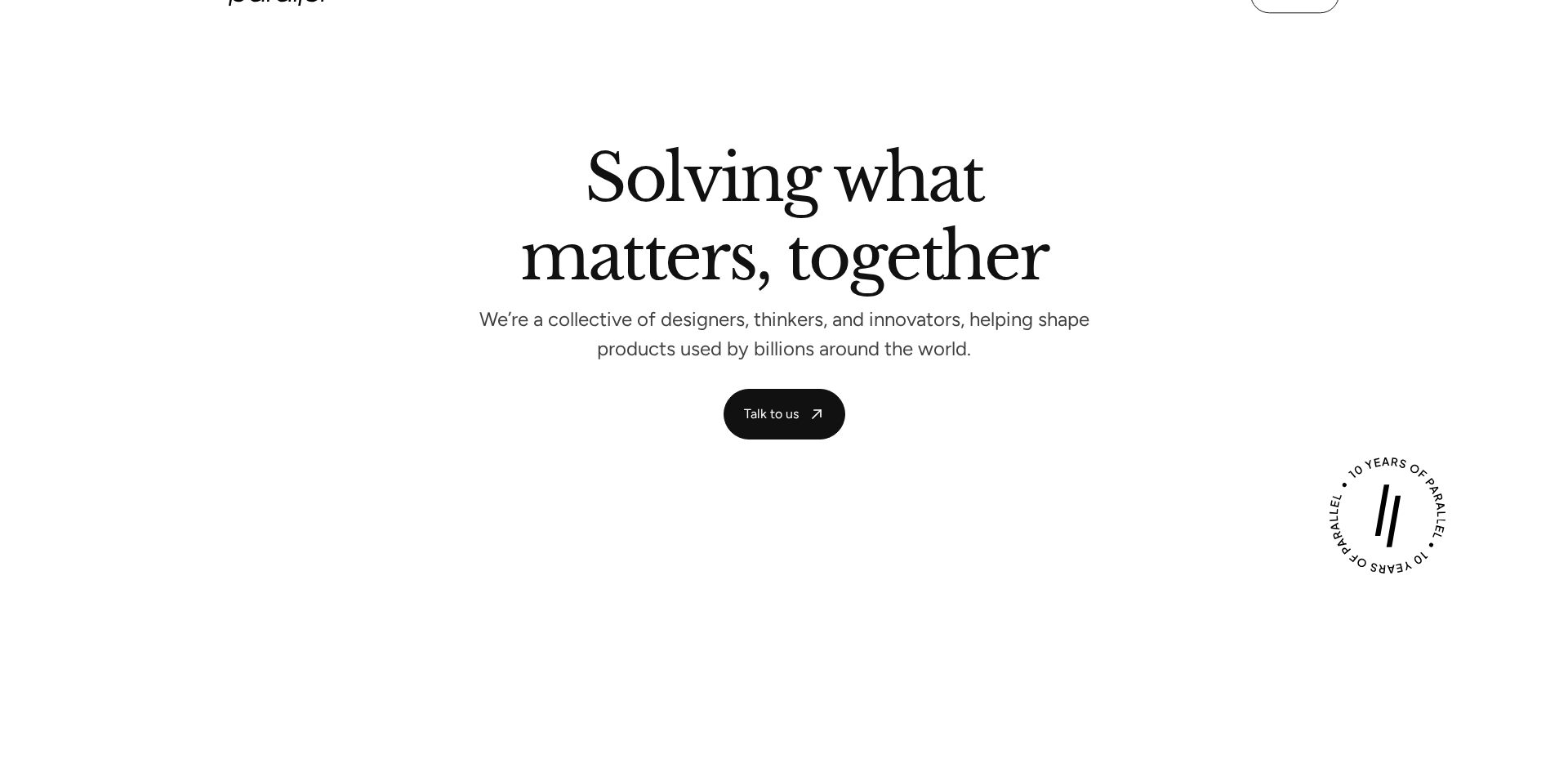 scroll, scrollTop: 1681, scrollLeft: 0, axis: vertical 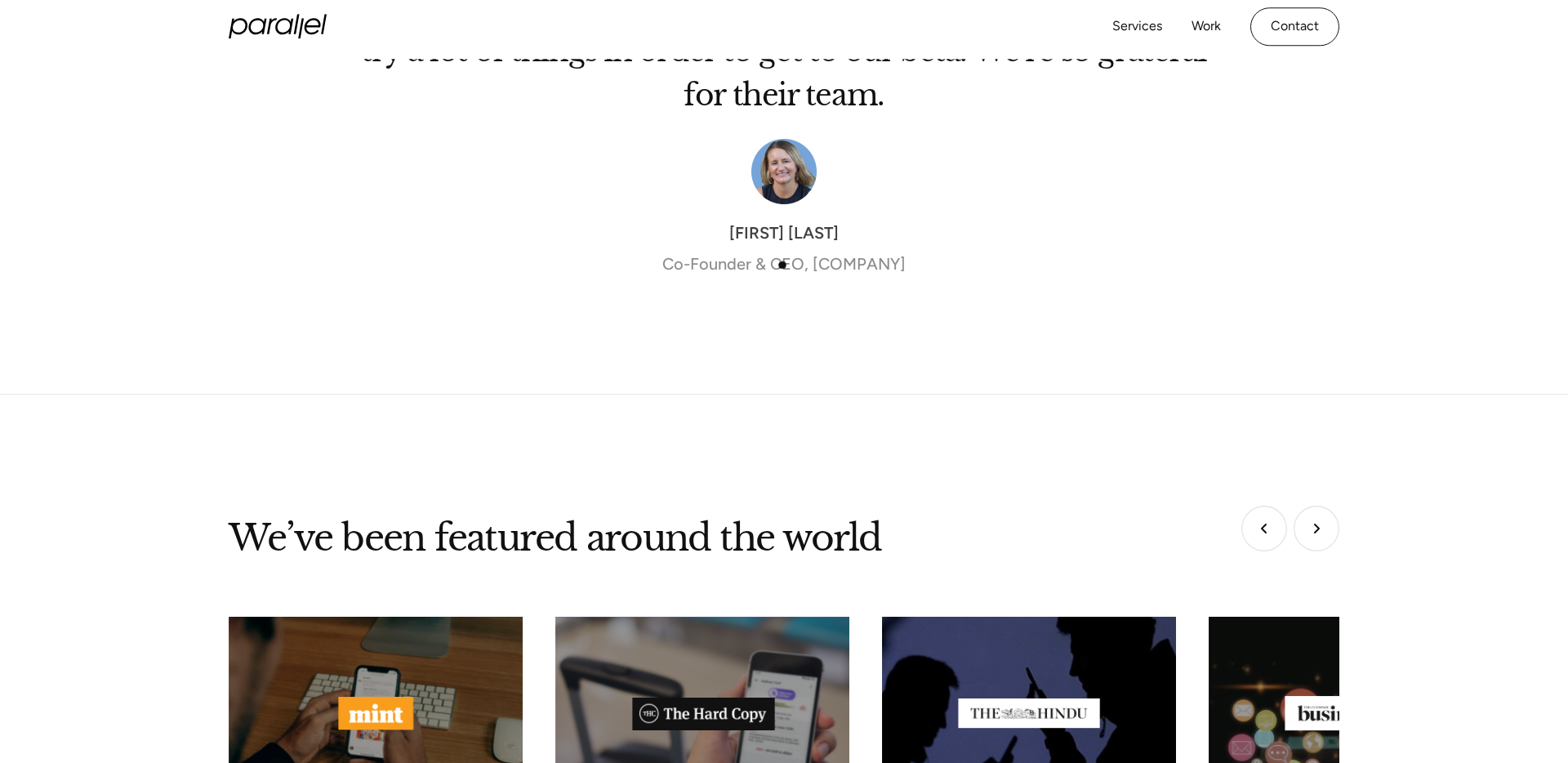 click on "Co-Founder & CEO, [COMPANY]" at bounding box center (784, 264) 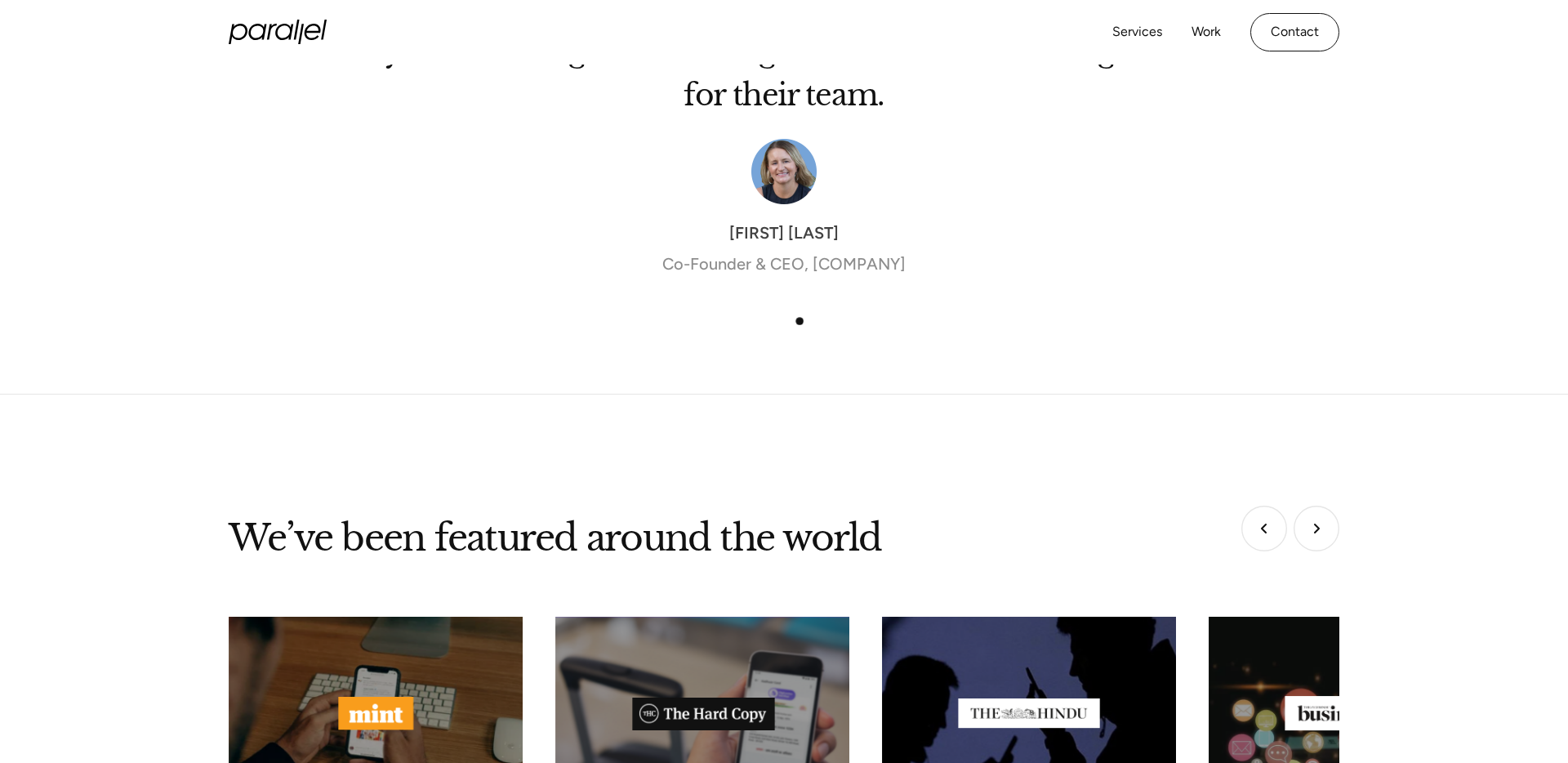 click on "Parallel's was excellent in helping us bring our vision to life. The quick iterations done in parallel with user testing let us try a lot of things in order to get to our beta. We're so grateful for their team. Vicki Powell Co-Founder & CEO, Lume Health" at bounding box center [784, 131] 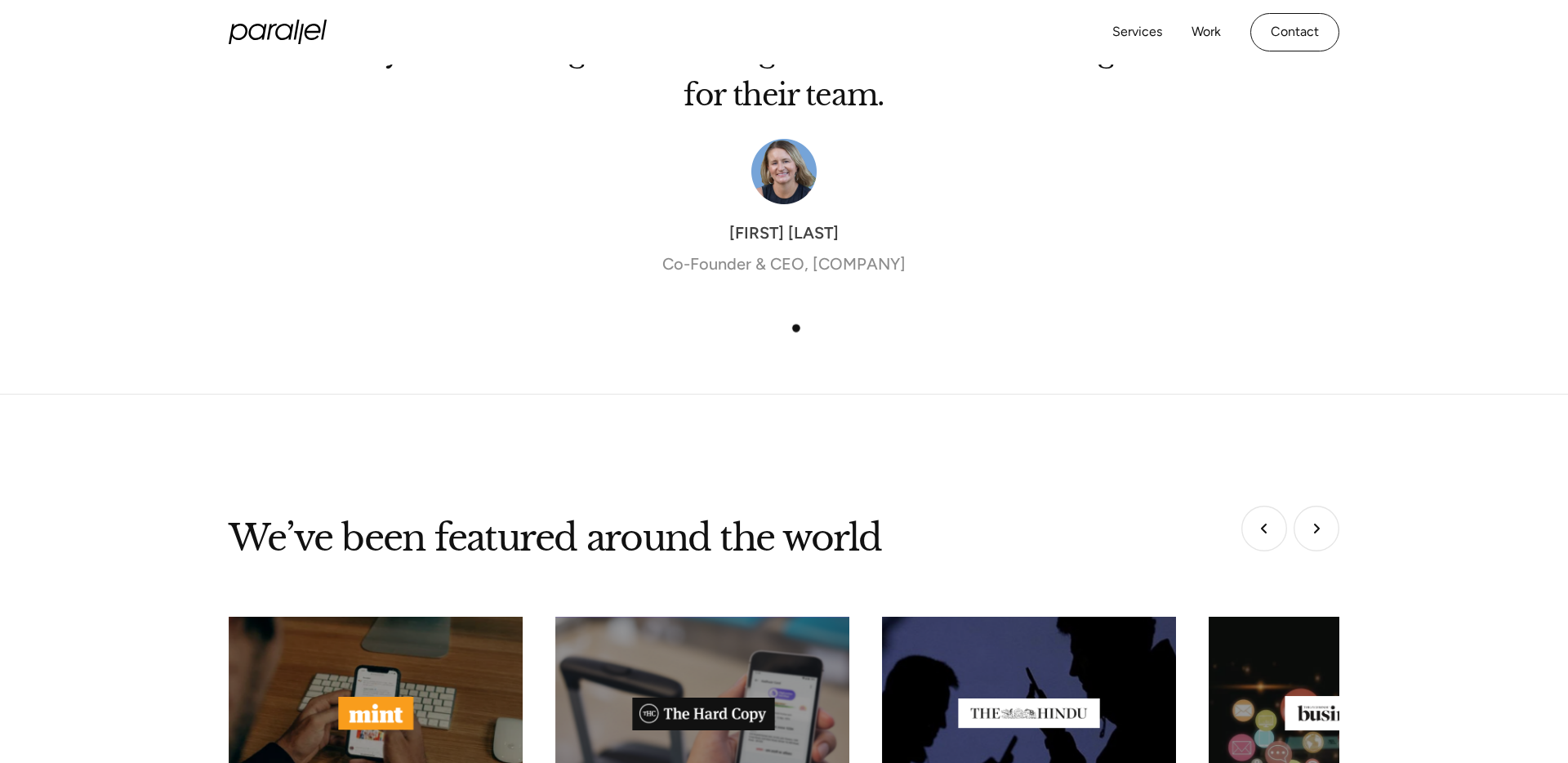 click on "Parallel's was excellent in helping us bring our vision to life. The quick iterations done in parallel with user testing let us try a lot of things in order to get to our beta. We're so grateful for their team. Vicki Powell Co-Founder & CEO, Lume Health" at bounding box center [784, 131] 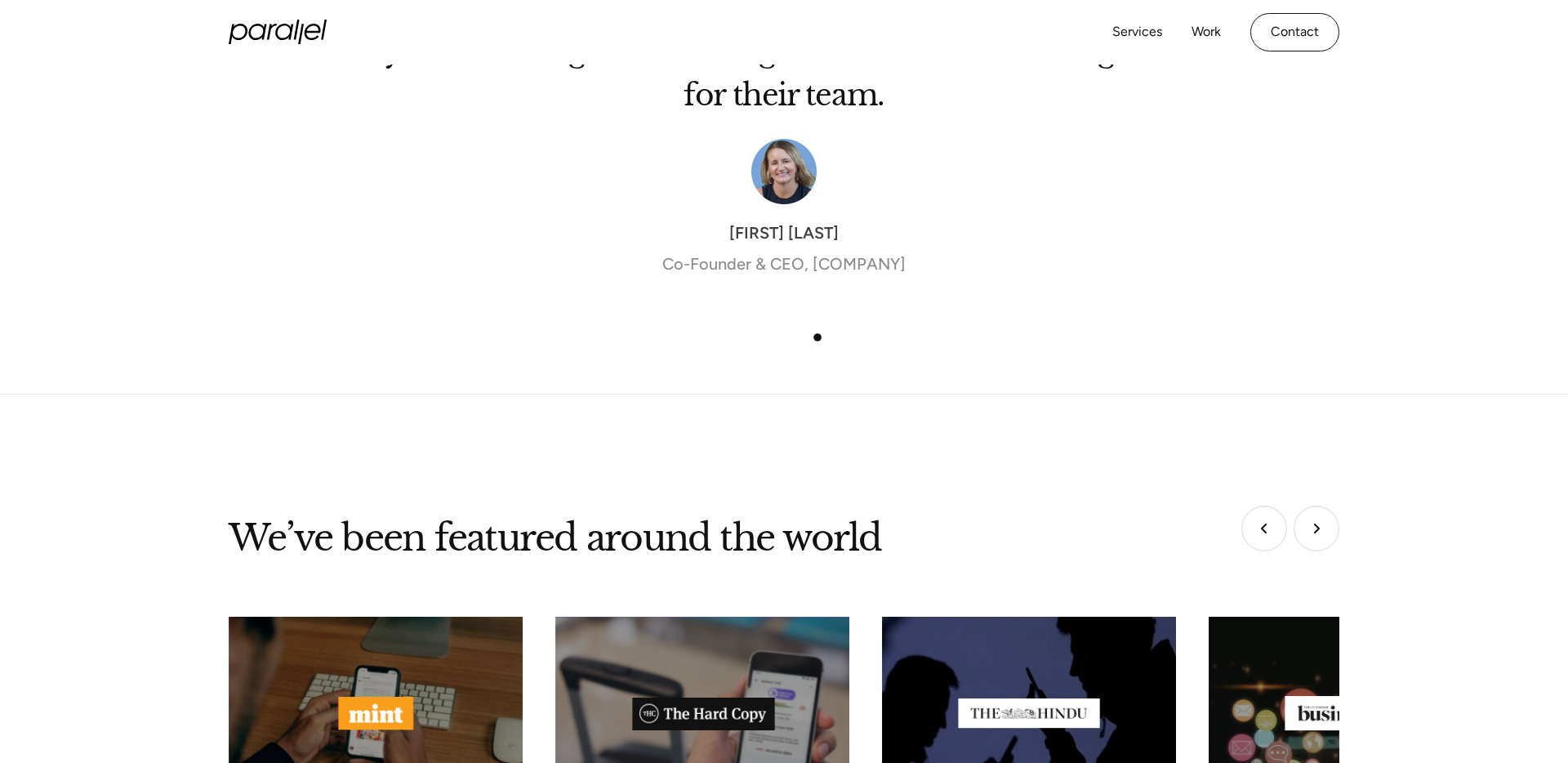 click on "Parallel's was excellent in helping us bring our vision to life. The quick iterations done in parallel with user testing let us try a lot of things in order to get to our beta. We're so grateful for their team. Vicki Powell Co-Founder & CEO, Lume Health" at bounding box center [784, 131] 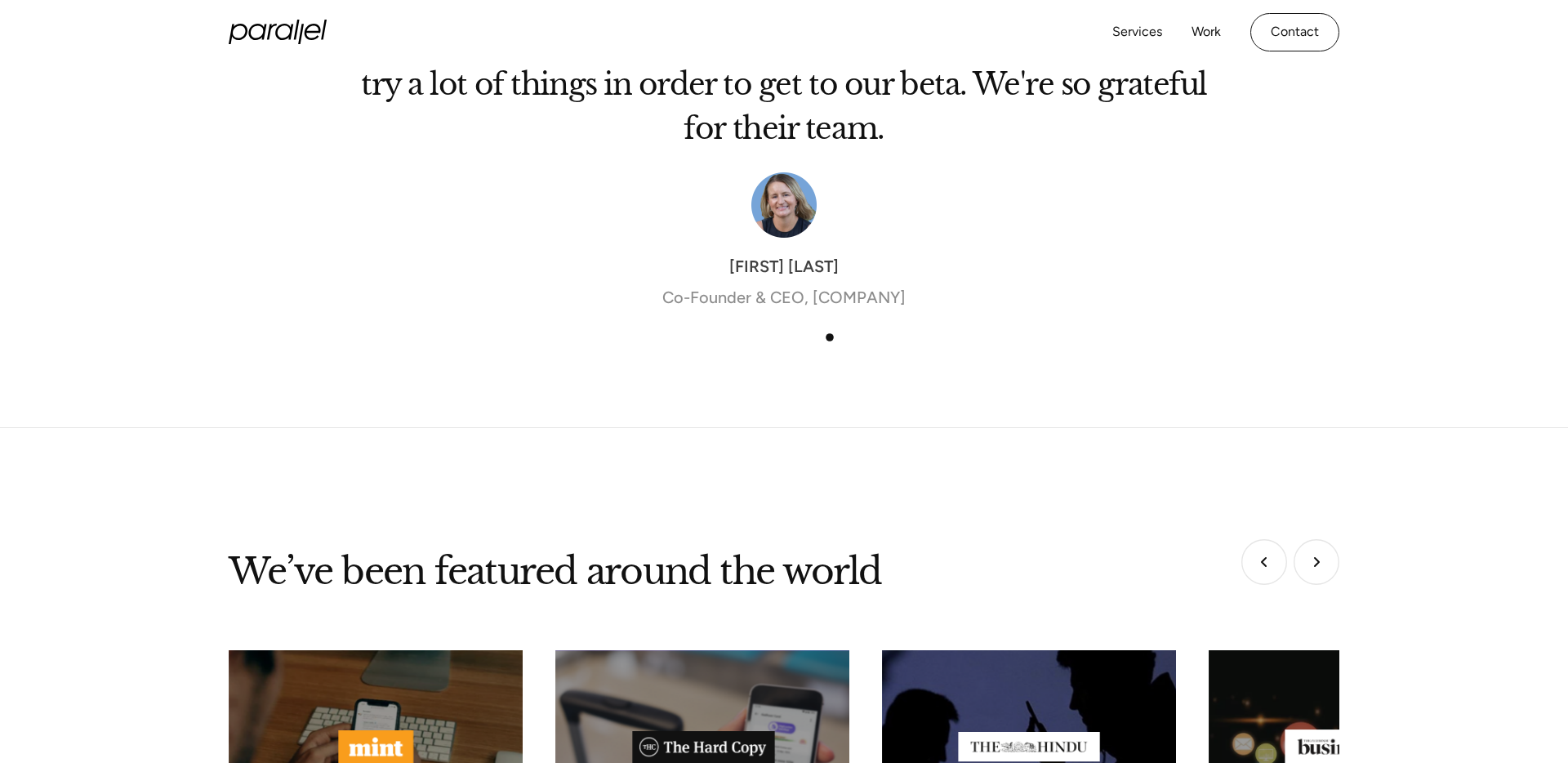scroll, scrollTop: 5175, scrollLeft: 0, axis: vertical 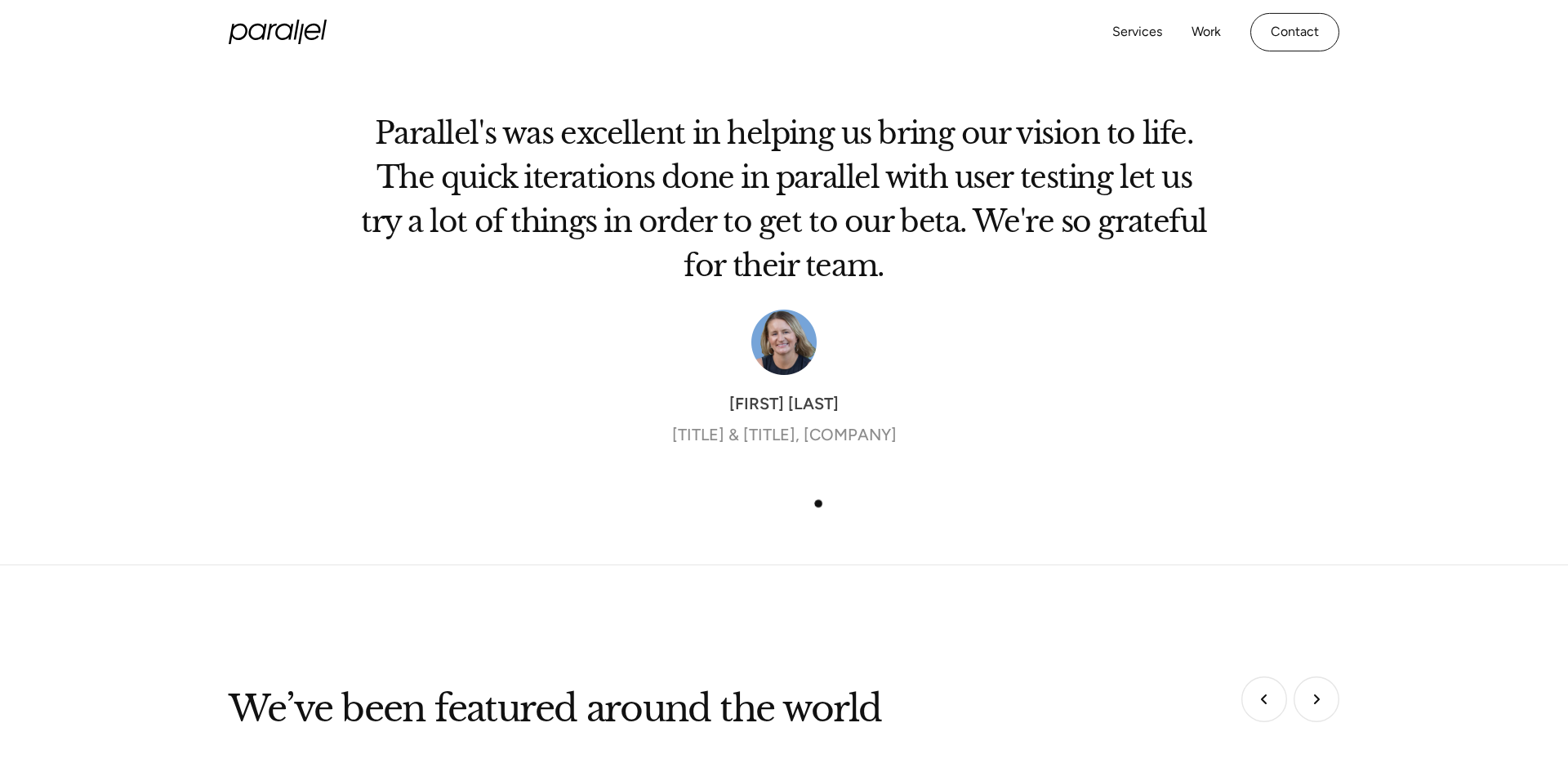 click on "Parallel's was excellent in helping us bring our vision to life. The quick iterations done in parallel with user testing let us try a lot of things in order to get to our beta. We're so grateful for their team. Vicki Powell Co-Founder & CEO, Lume Health" at bounding box center [784, 301] 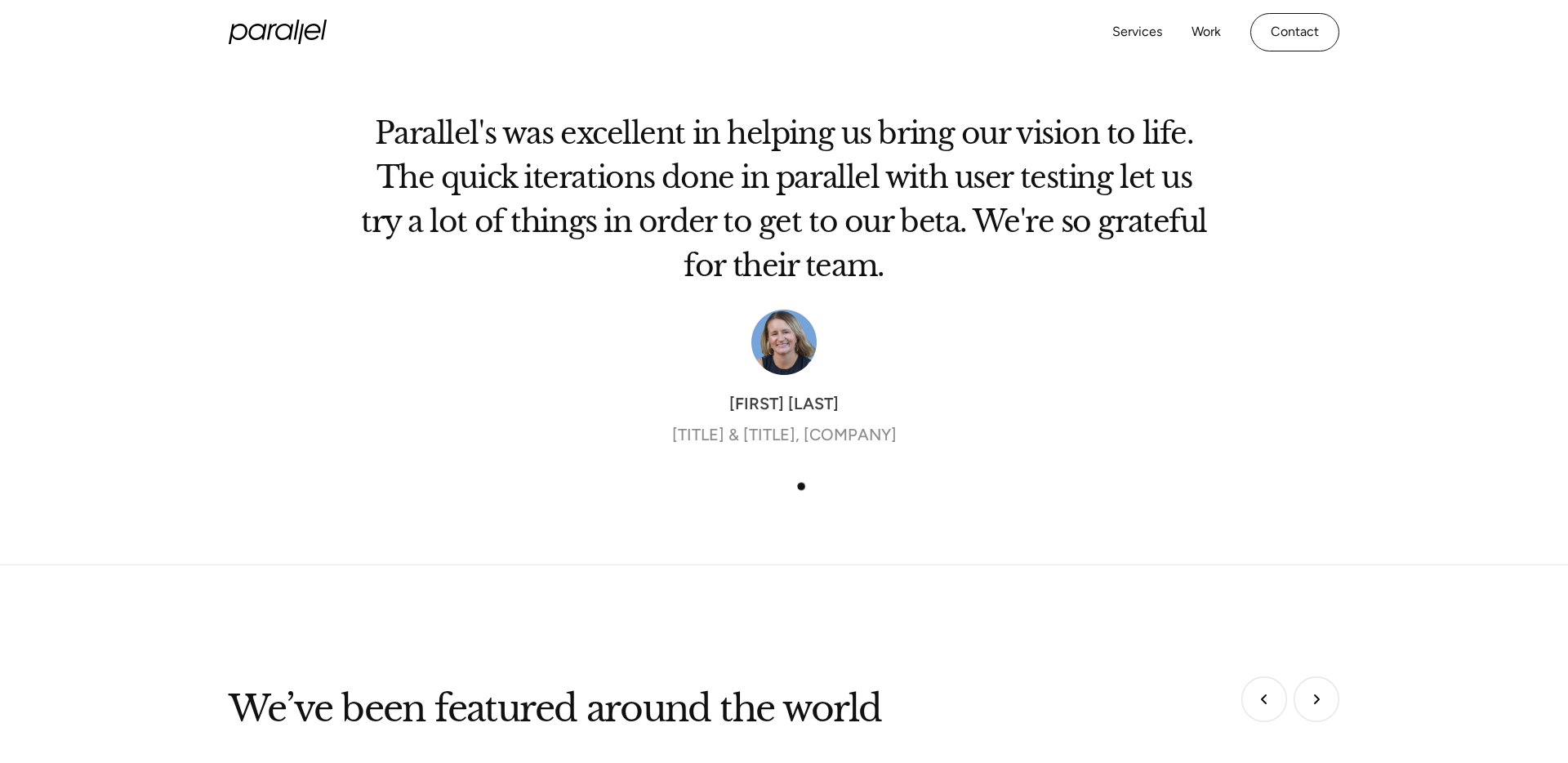 click on "Parallel's was excellent in helping us bring our vision to life. The quick iterations done in parallel with user testing let us try a lot of things in order to get to our beta. We're so grateful for their team. Vicki Powell Co-Founder & CEO, Lume Health" at bounding box center (784, 301) 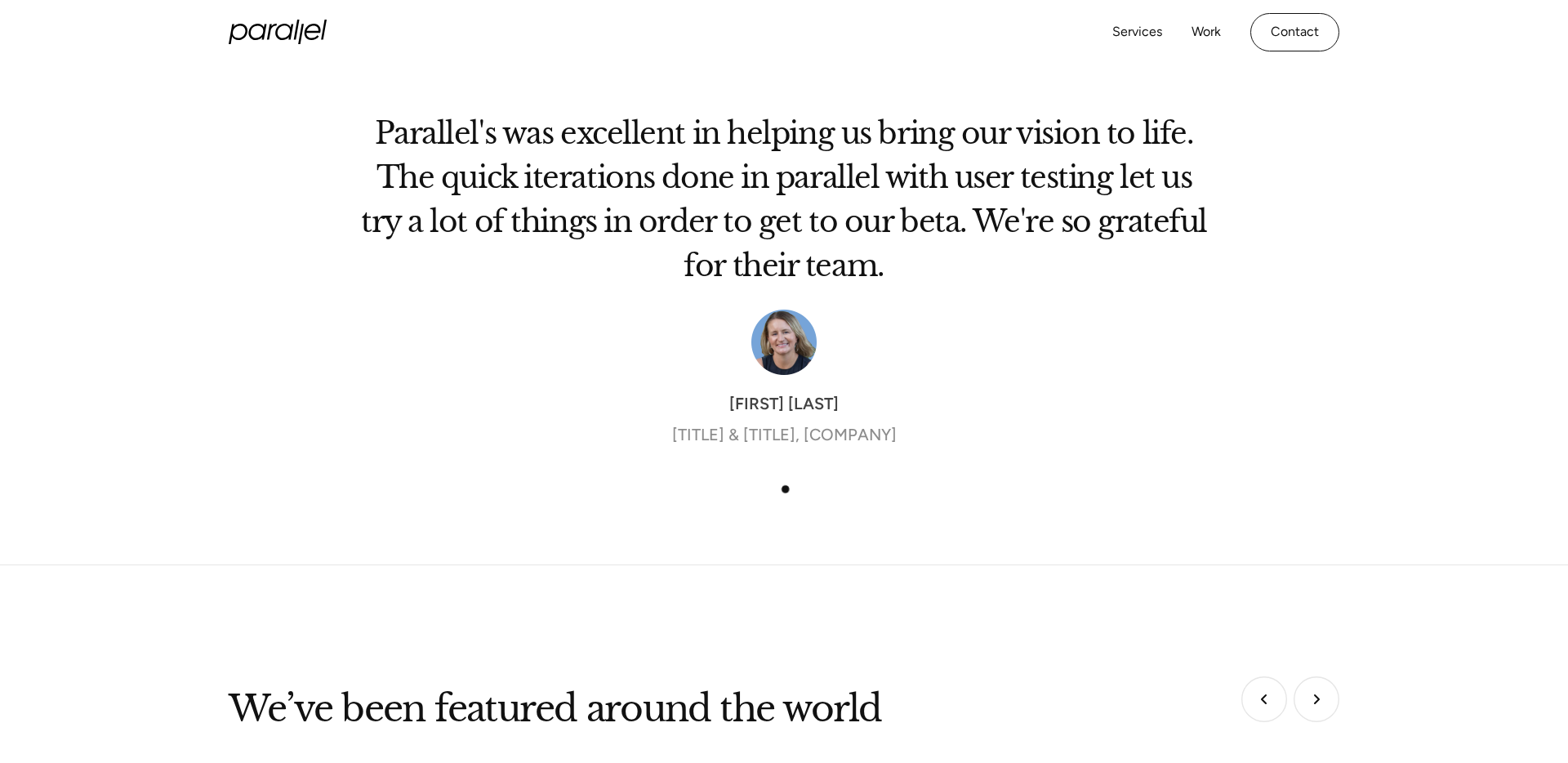 click on "Parallel's was excellent in helping us bring our vision to life. The quick iterations done in parallel with user testing let us try a lot of things in order to get to our beta. We're so grateful for their team. Vicki Powell Co-Founder & CEO, Lume Health" at bounding box center [784, 301] 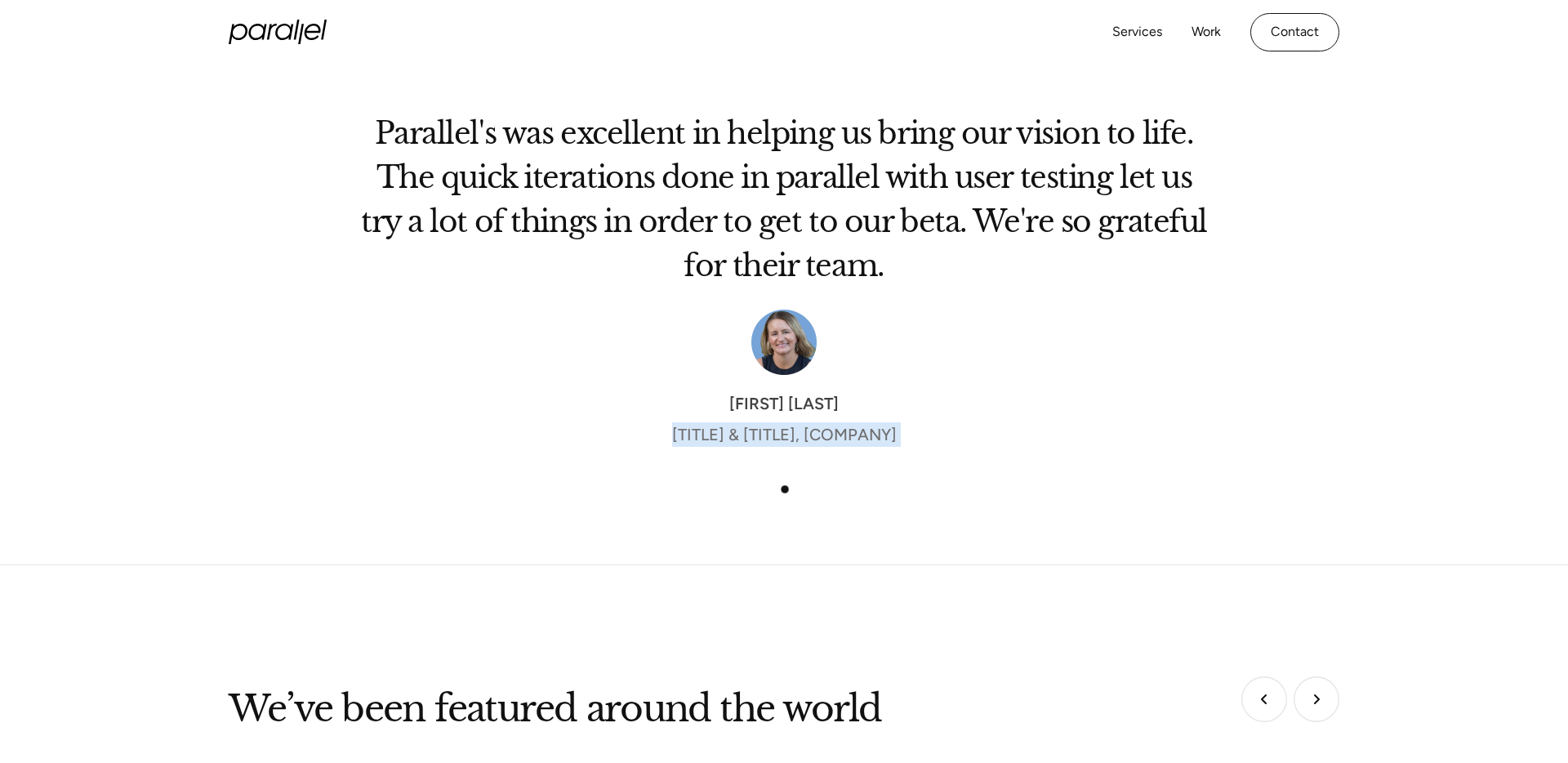 click on "Parallel's was excellent in helping us bring our vision to life. The quick iterations done in parallel with user testing let us try a lot of things in order to get to our beta. We're so grateful for their team. Vicki Powell Co-Founder & CEO, Lume Health" at bounding box center (784, 301) 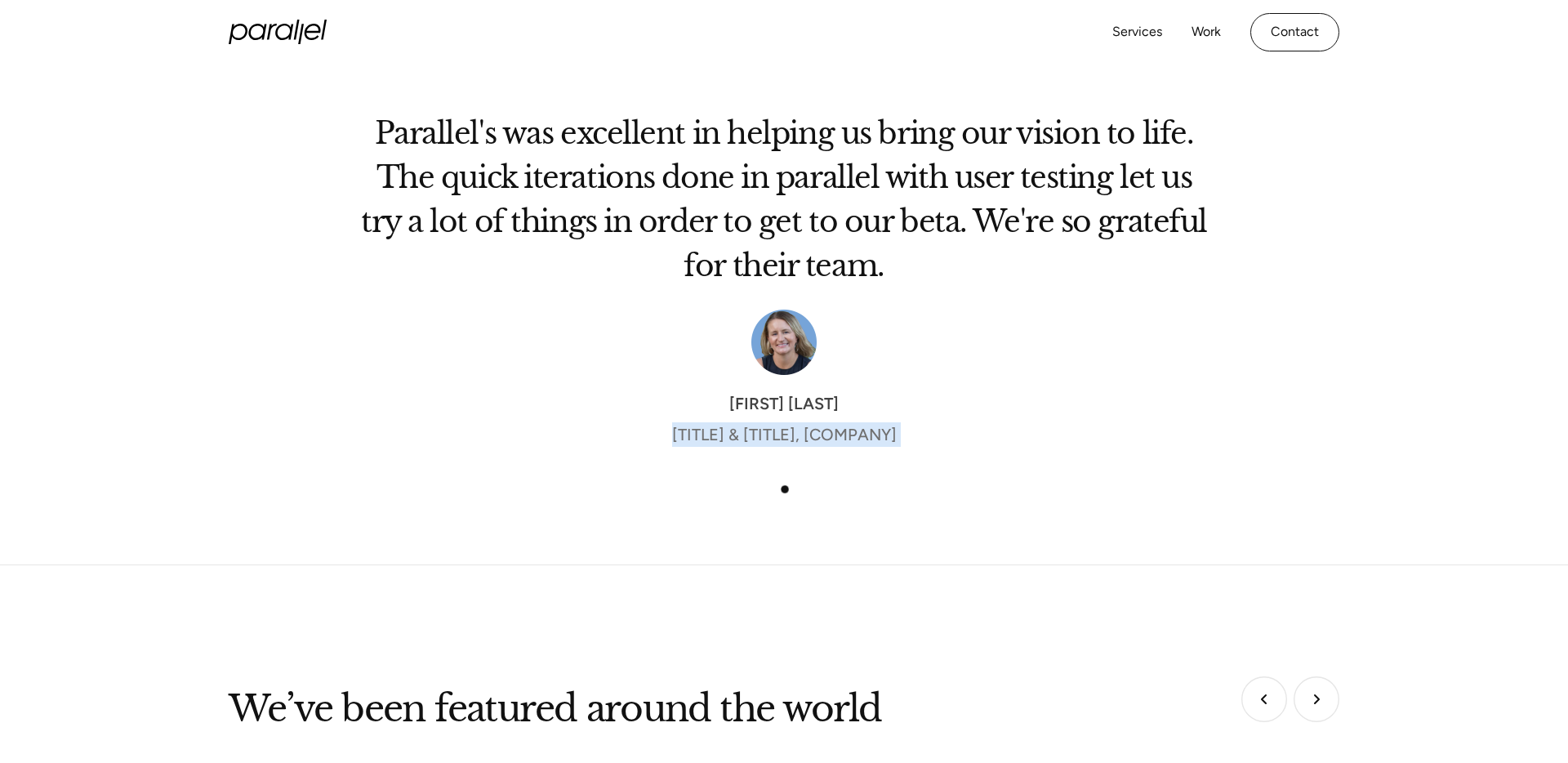 click on "Parallel's was excellent in helping us bring our vision to life. The quick iterations done in parallel with user testing let us try a lot of things in order to get to our beta. We're so grateful for their team. Vicki Powell Co-Founder & CEO, Lume Health" at bounding box center (784, 301) 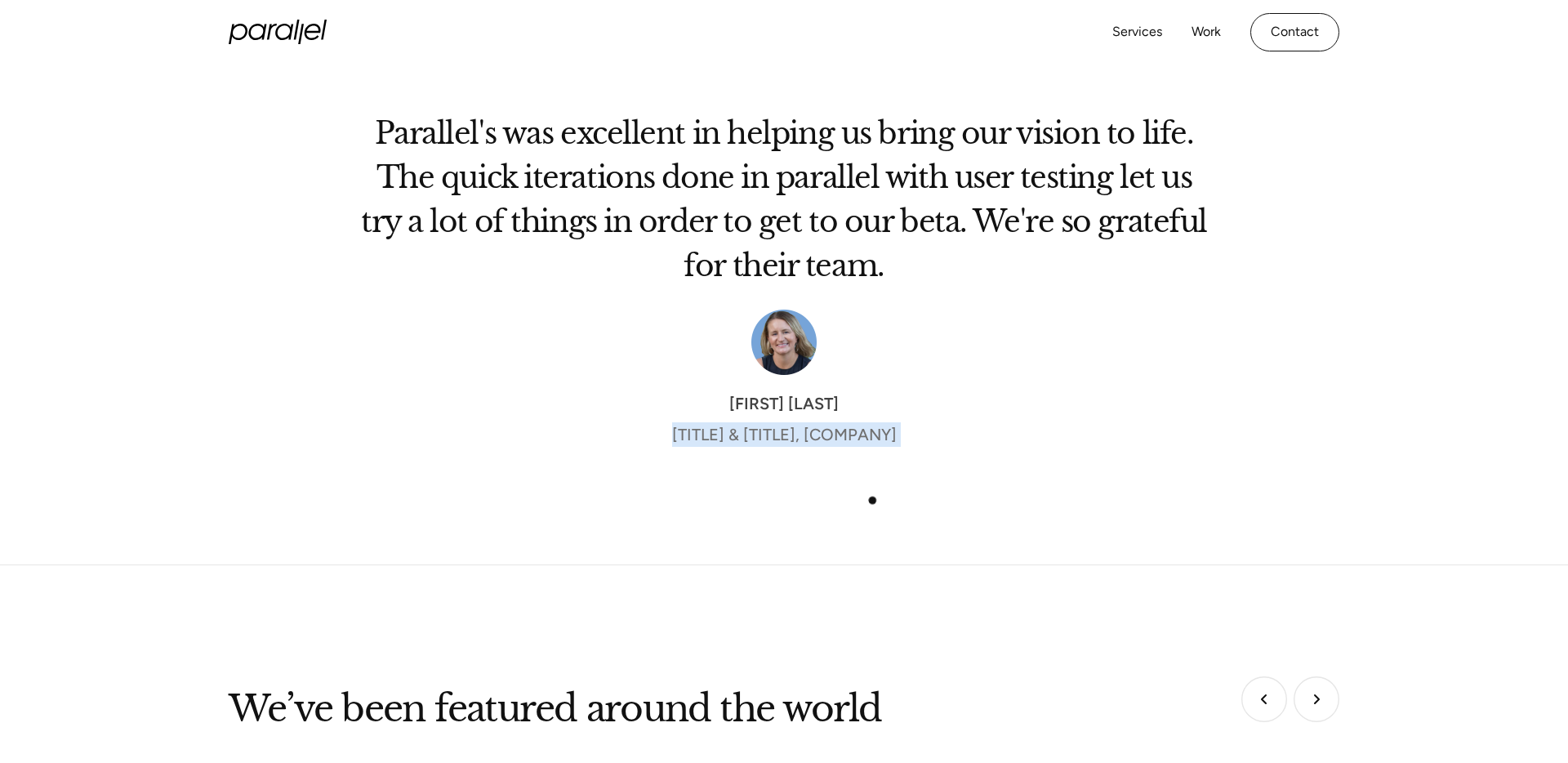 drag, startPoint x: 733, startPoint y: 470, endPoint x: 890, endPoint y: 506, distance: 161.07452 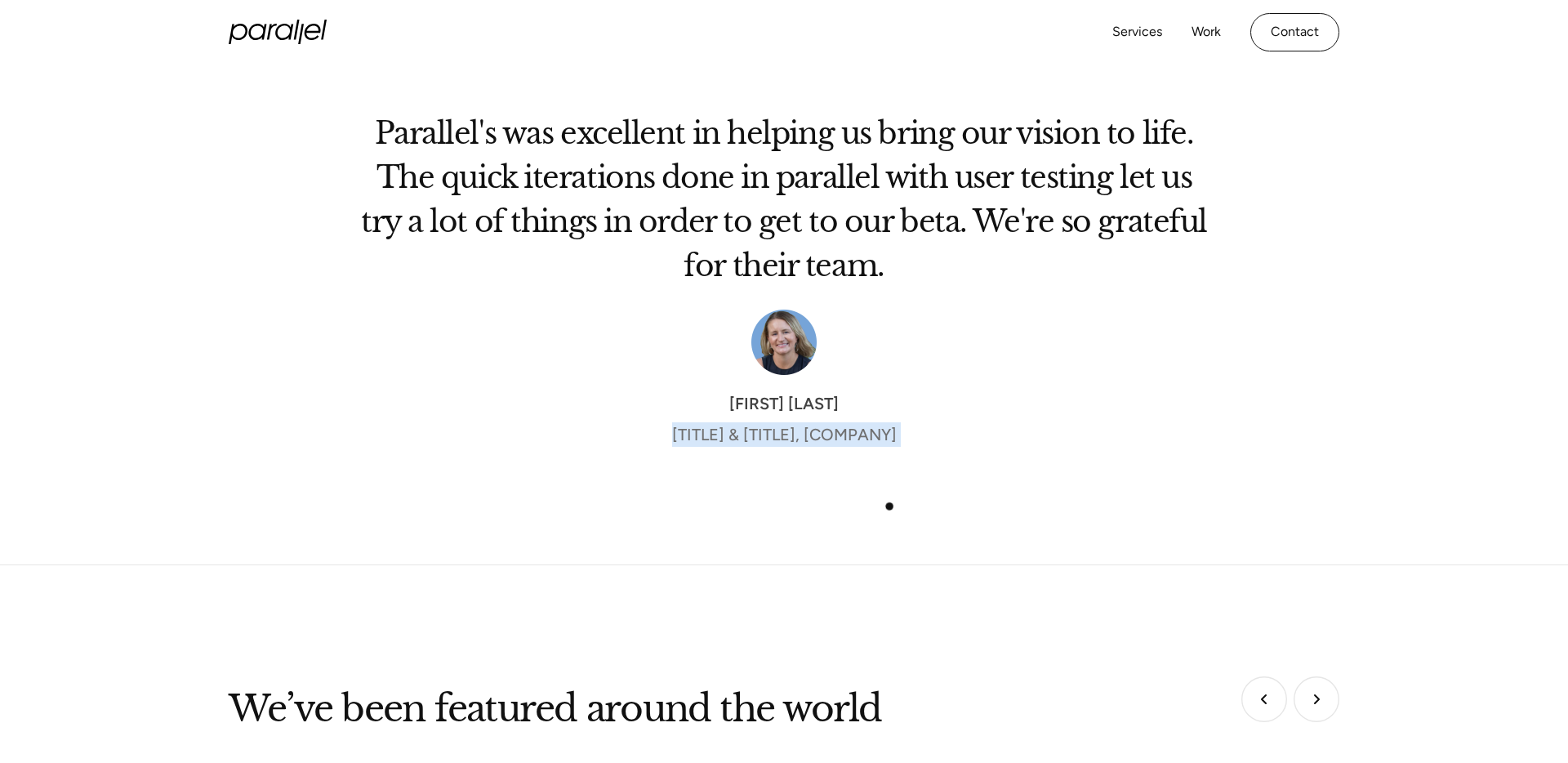 click on "Parallel's was excellent in helping us bring our vision to life. The quick iterations done in parallel with user testing let us try a lot of things in order to get to our beta. We're so grateful for their team. Vicki Powell Co-Founder & CEO, Lume Health" at bounding box center (784, 301) 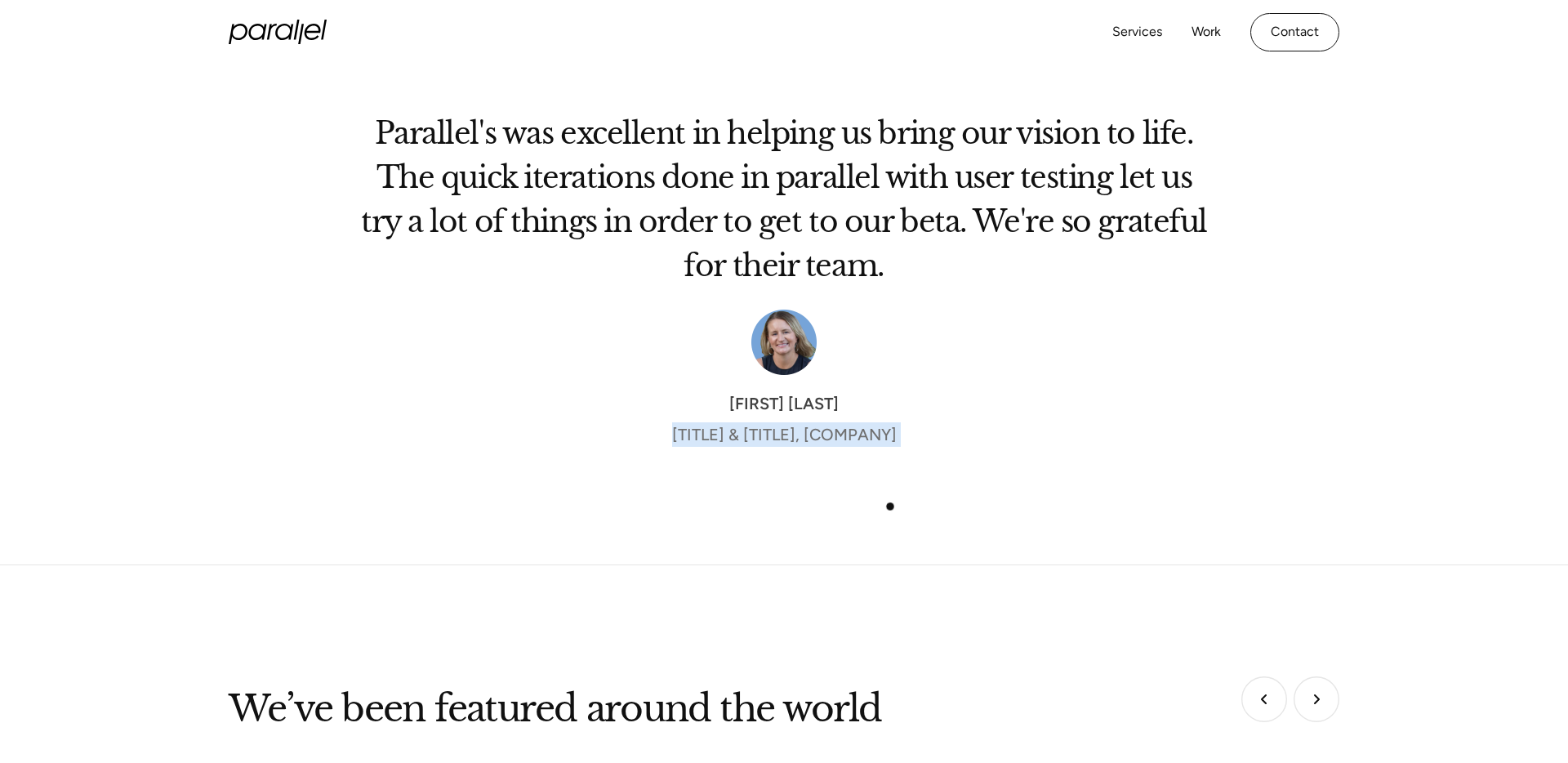 click on "Parallel's was excellent in helping us bring our vision to life. The quick iterations done in parallel with user testing let us try a lot of things in order to get to our beta. We're so grateful for their team. Vicki Powell Co-Founder & CEO, Lume Health" at bounding box center [784, 301] 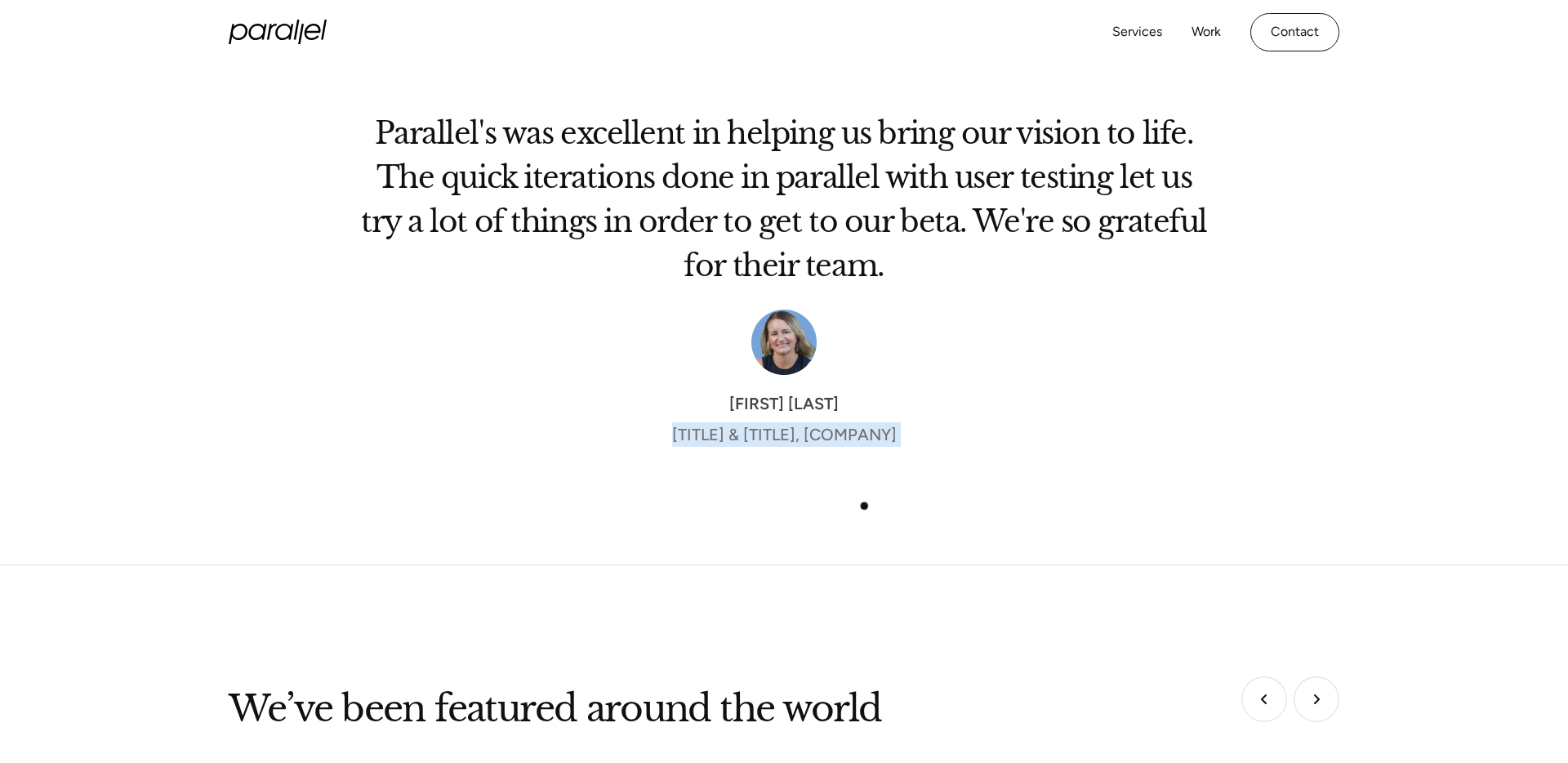 click on "Parallel's was excellent in helping us bring our vision to life. The quick iterations done in parallel with user testing let us try a lot of things in order to get to our beta. We're so grateful for their team. Vicki Powell Co-Founder & CEO, Lume Health" at bounding box center [784, 301] 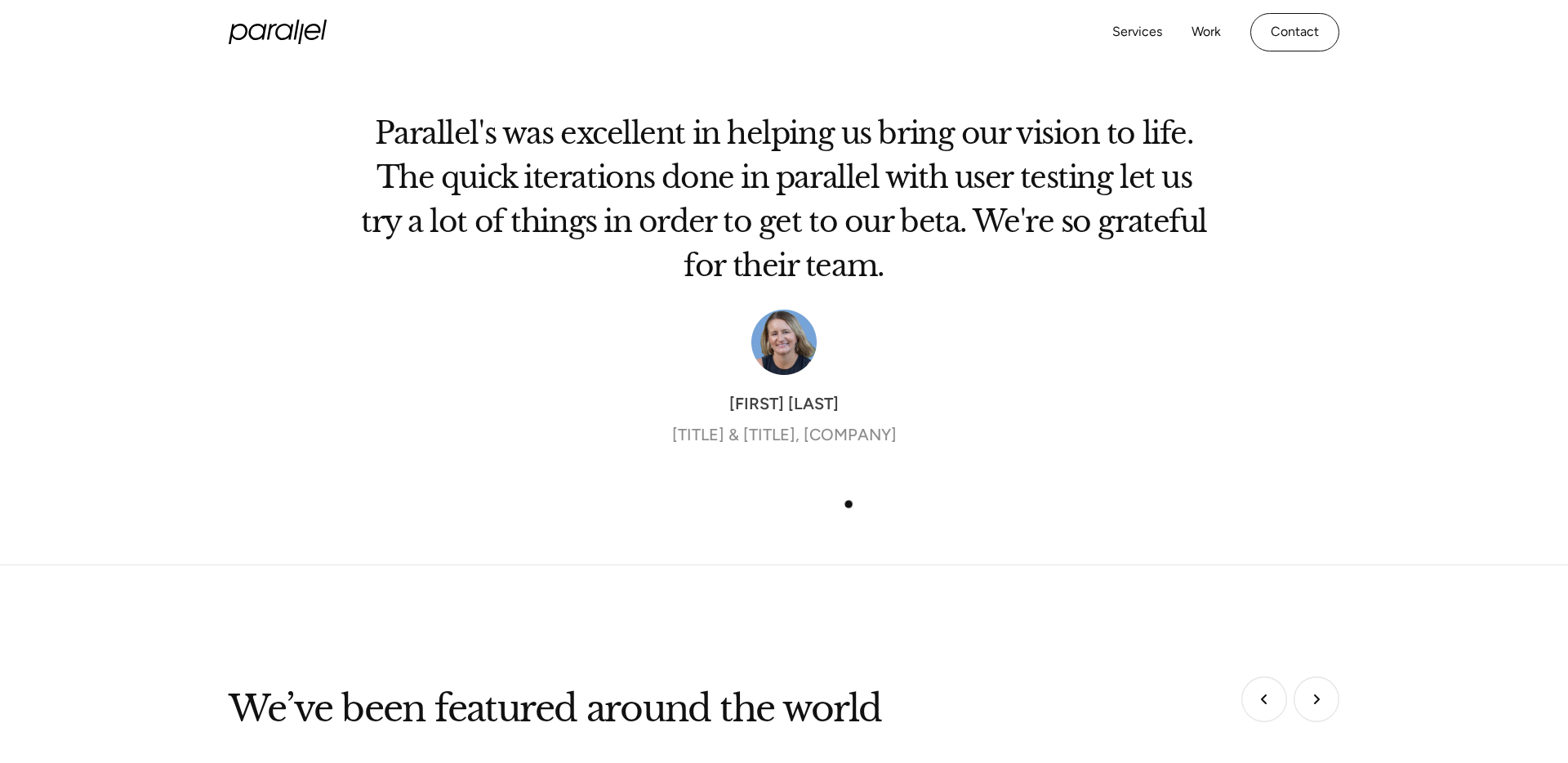 click on "Parallel's was excellent in helping us bring our vision to life. The quick iterations done in parallel with user testing let us try a lot of things in order to get to our beta. We're so grateful for their team. Vicki Powell Co-Founder & CEO, Lume Health" at bounding box center [784, 301] 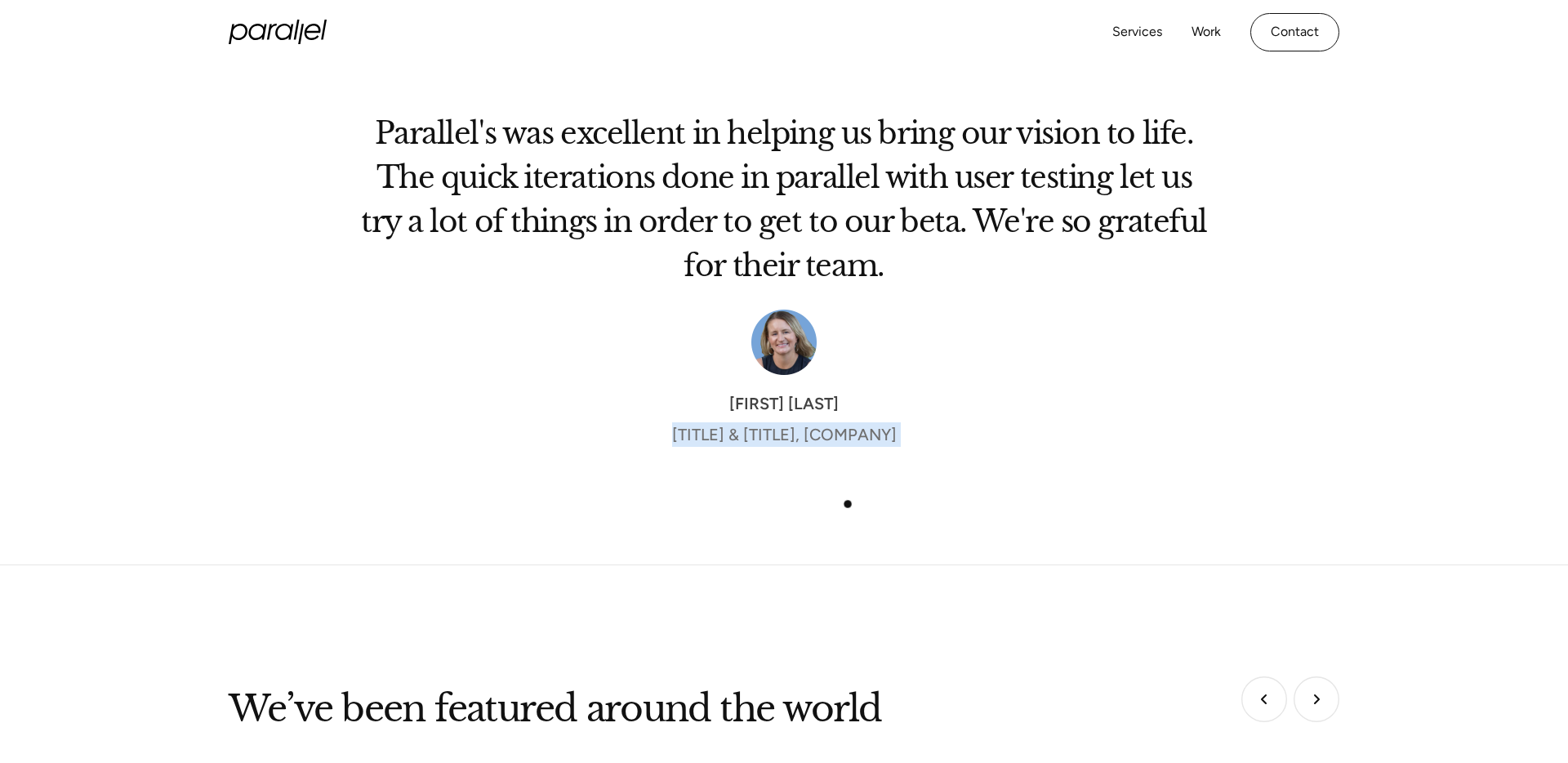 click on "Parallel's was excellent in helping us bring our vision to life. The quick iterations done in parallel with user testing let us try a lot of things in order to get to our beta. We're so grateful for their team. Vicki Powell Co-Founder & CEO, Lume Health" at bounding box center (784, 301) 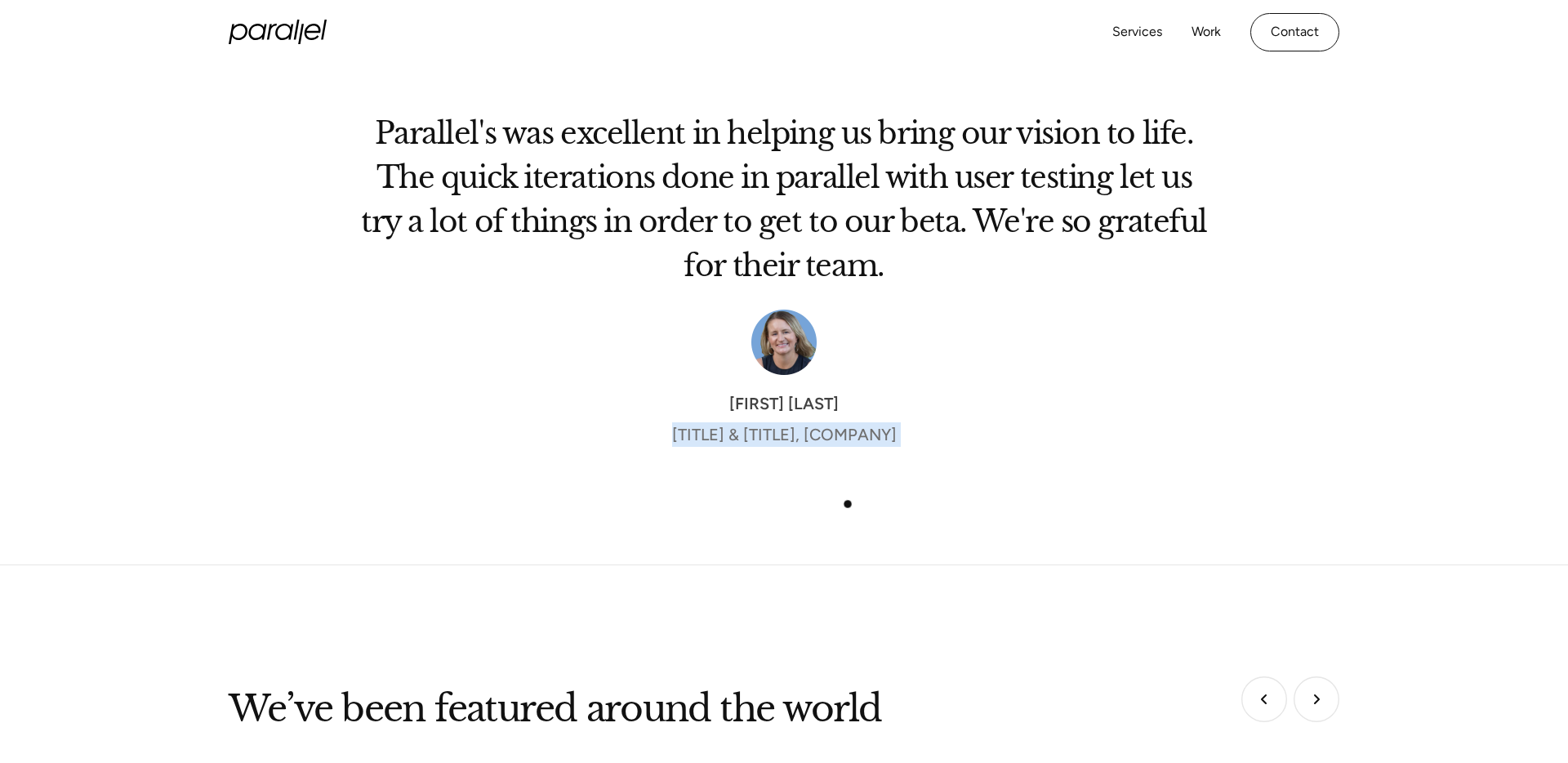 click on "Parallel's was excellent in helping us bring our vision to life. The quick iterations done in parallel with user testing let us try a lot of things in order to get to our beta. We're so grateful for their team. Vicki Powell Co-Founder & CEO, Lume Health" at bounding box center (784, 301) 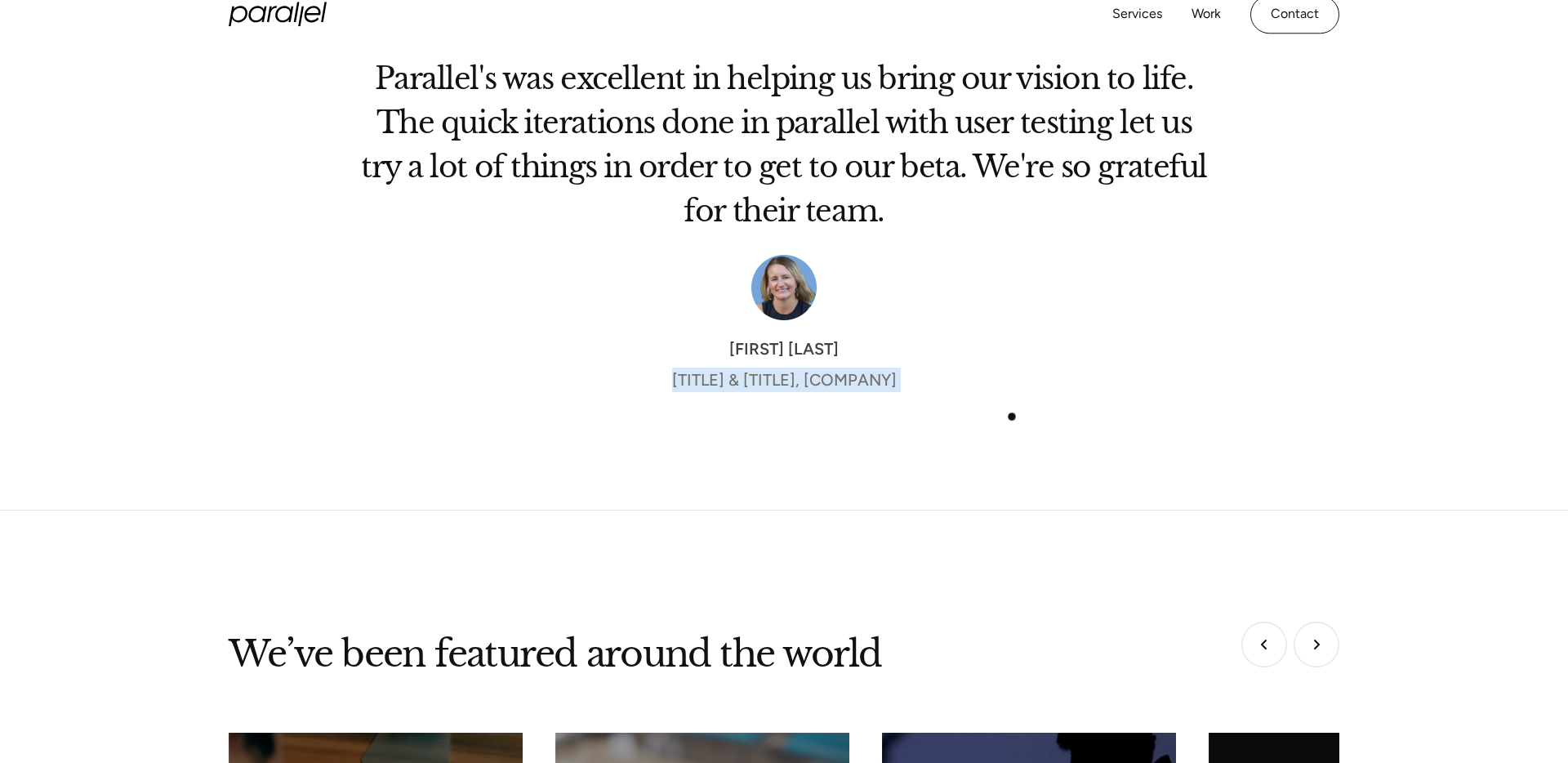 scroll, scrollTop: 5117, scrollLeft: 0, axis: vertical 